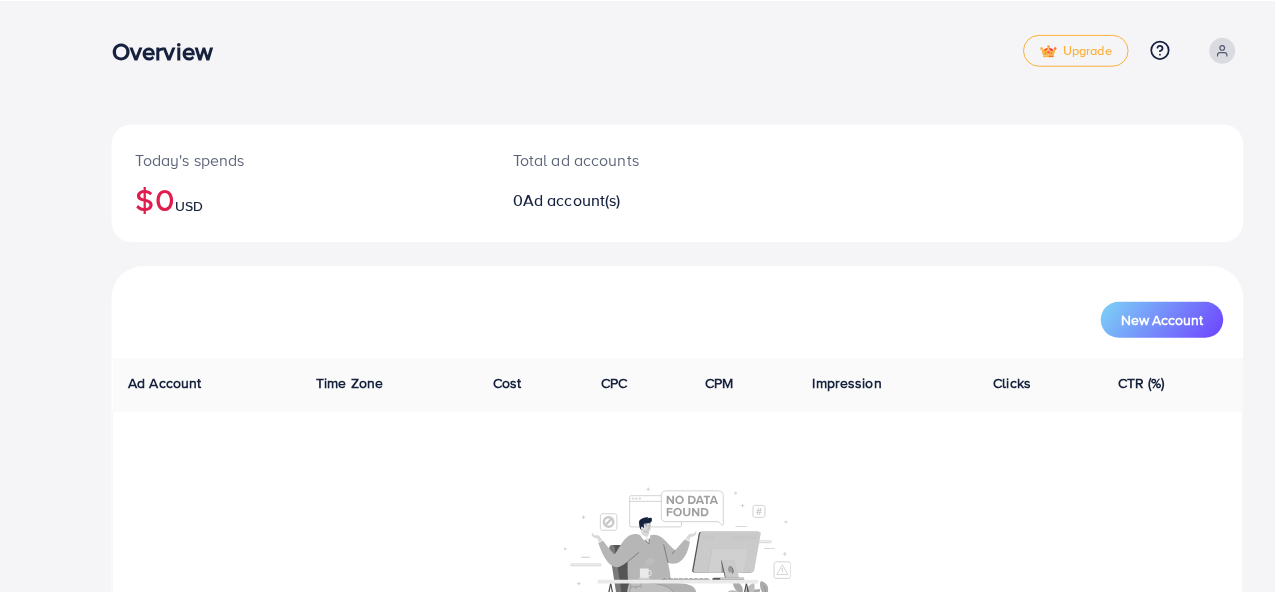scroll, scrollTop: 0, scrollLeft: 0, axis: both 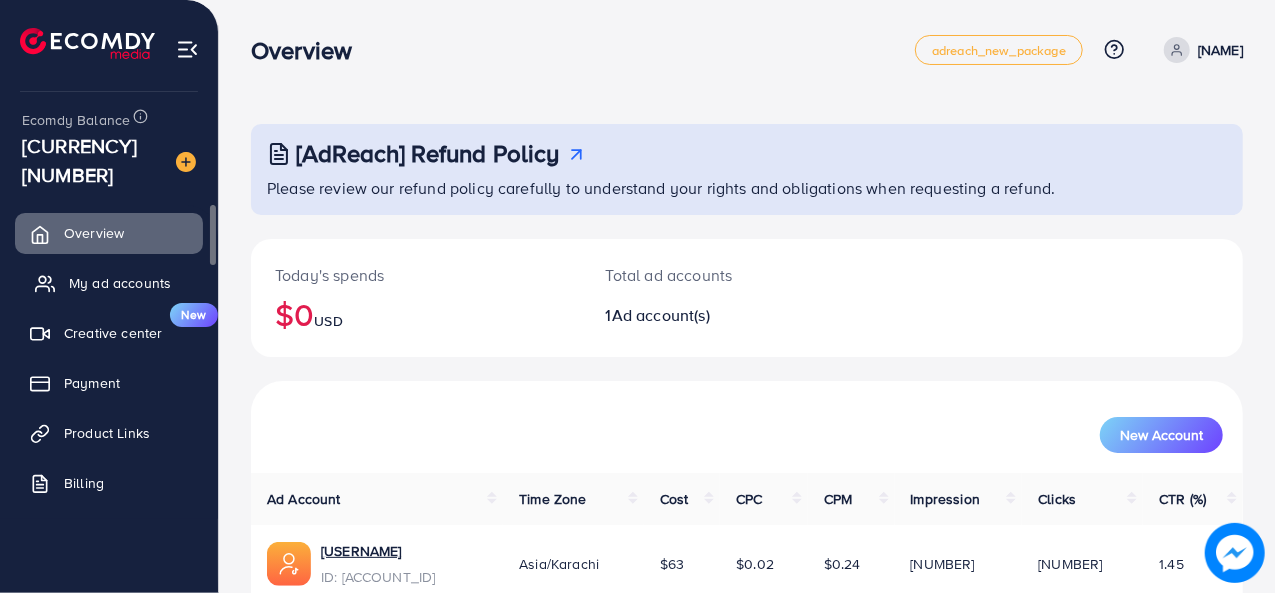 click on "My ad accounts" at bounding box center (120, 283) 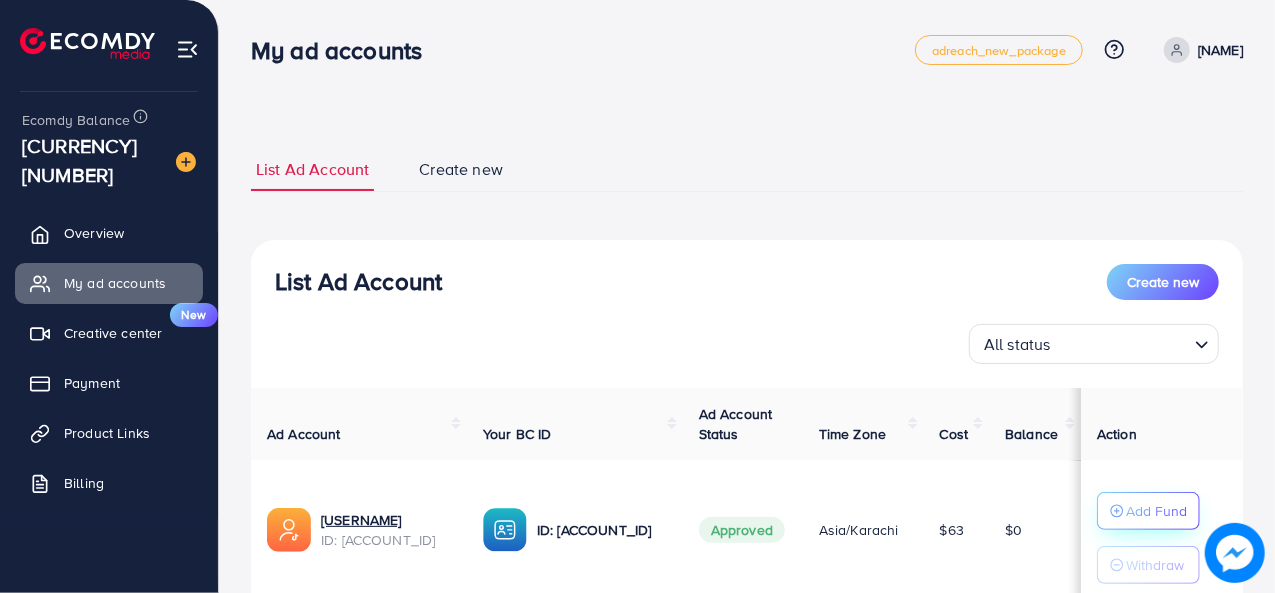 click on "Add Fund" at bounding box center (1156, 511) 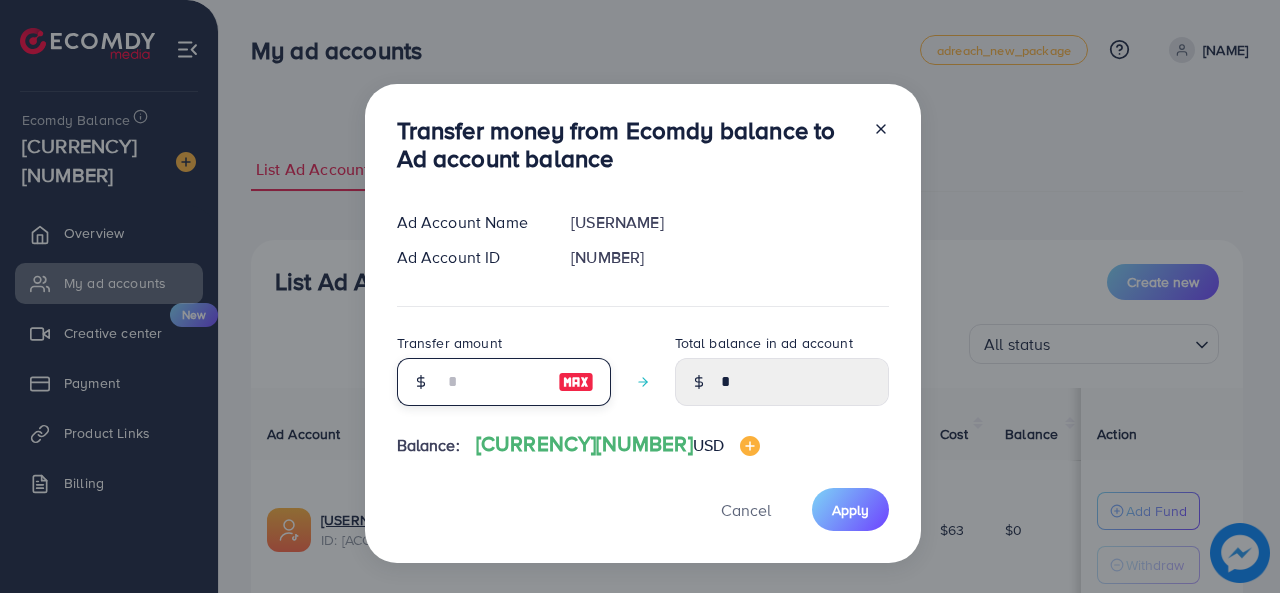 click at bounding box center [493, 382] 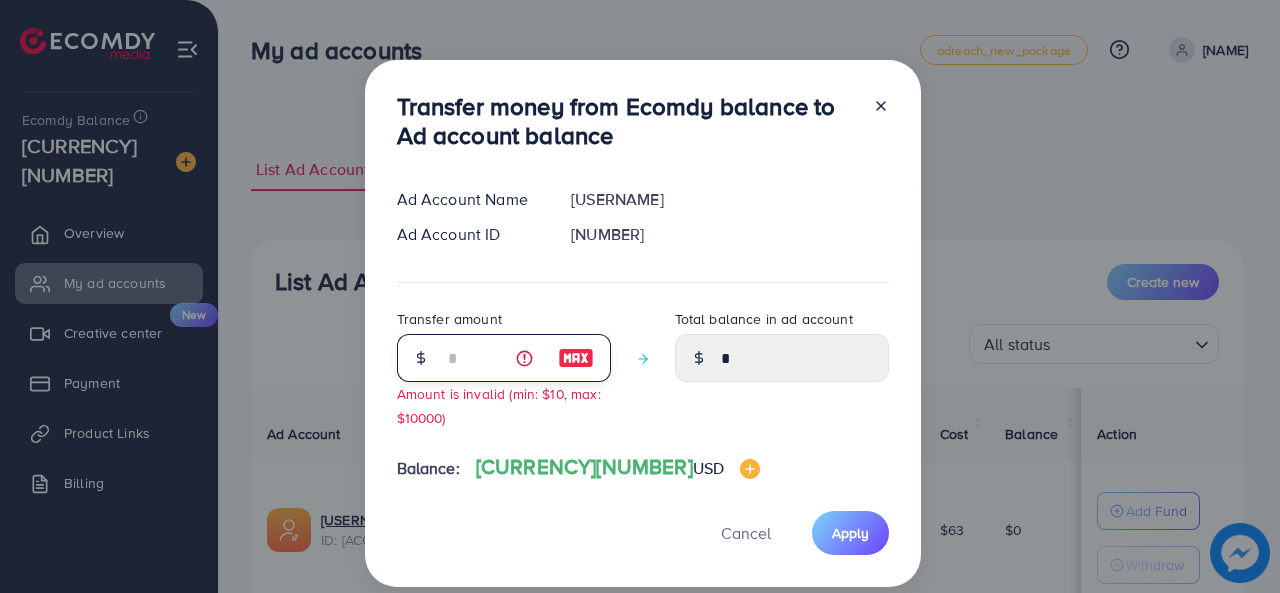 type on "*" 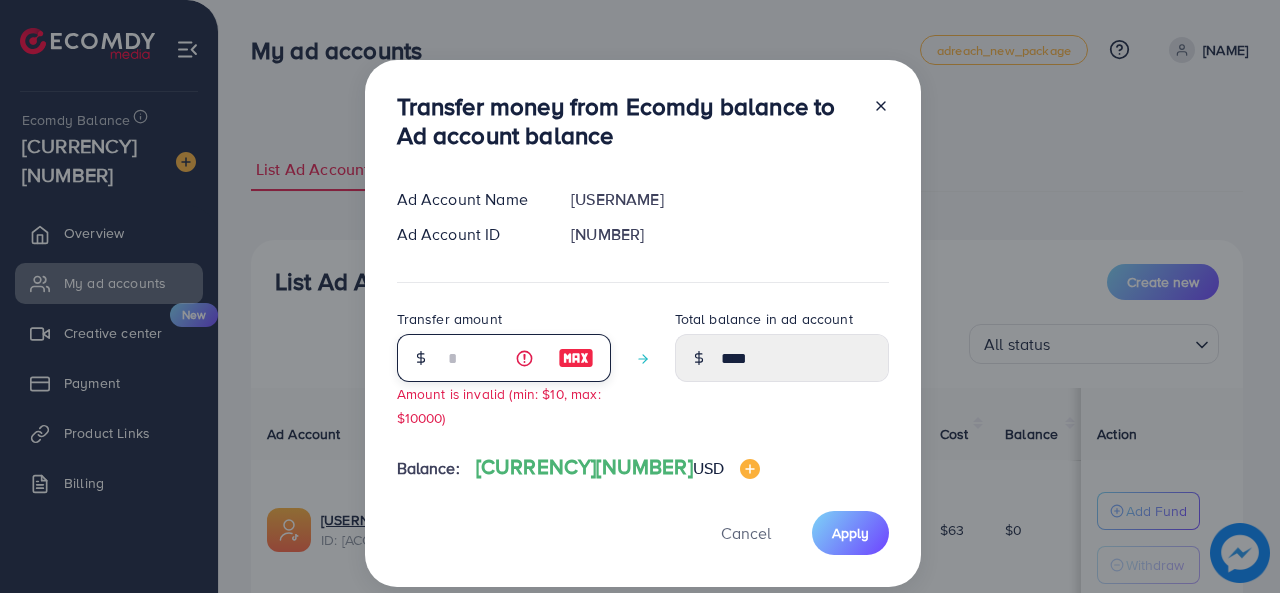 type on "**" 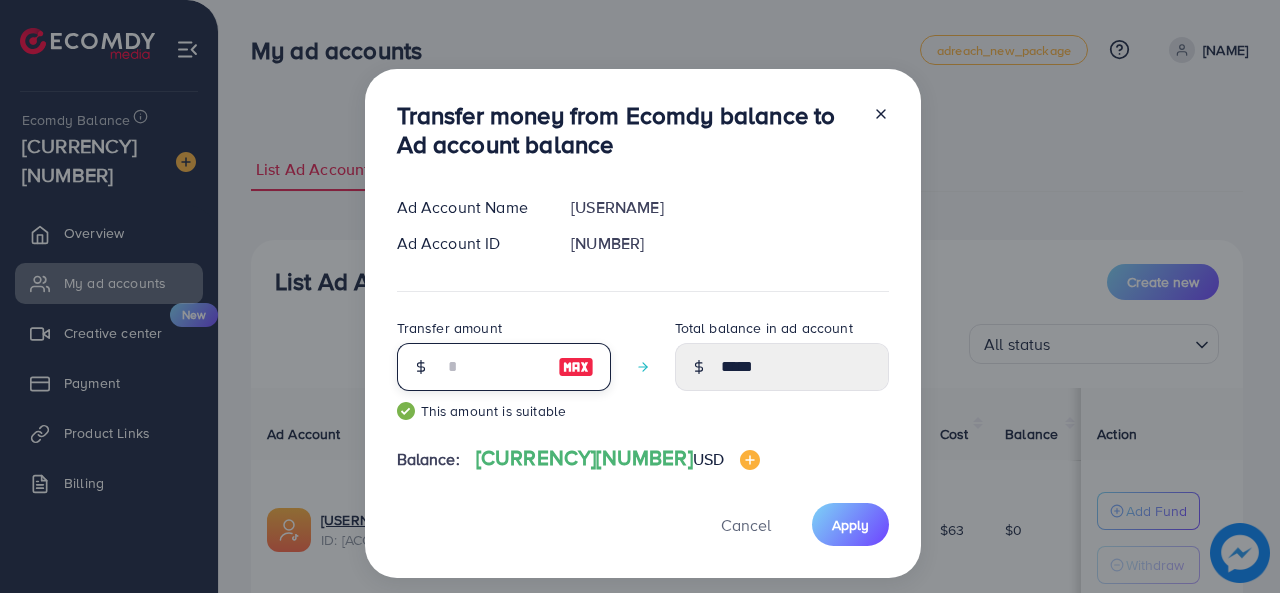 type on "**" 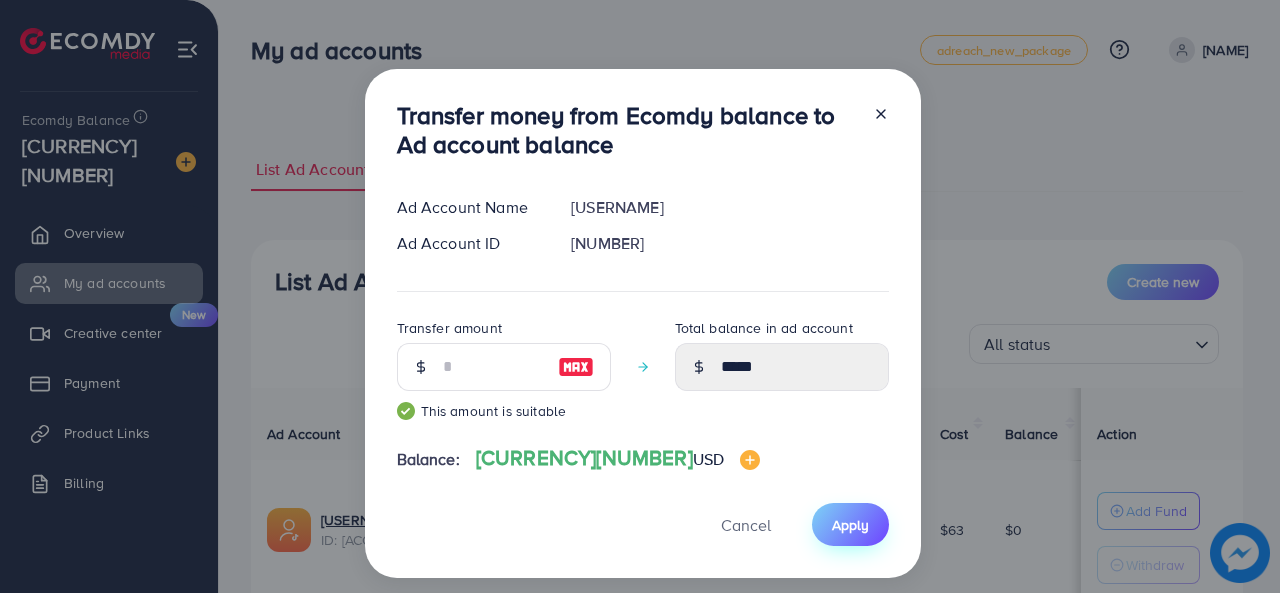 drag, startPoint x: 870, startPoint y: 500, endPoint x: 844, endPoint y: 519, distance: 32.202484 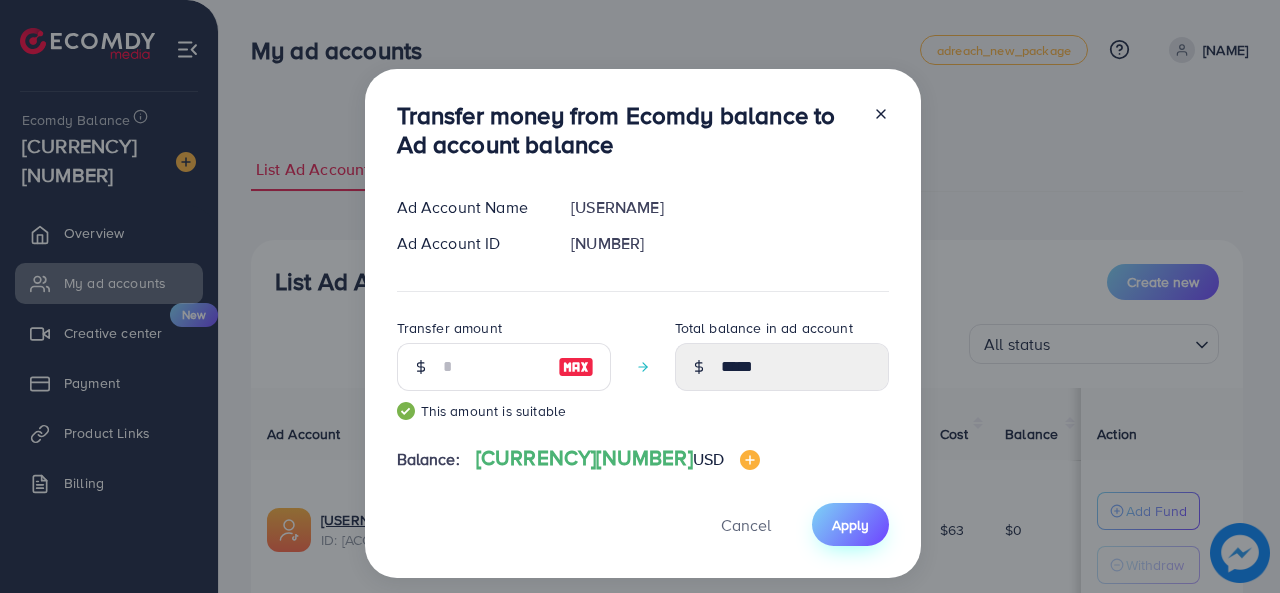 click on "Apply" at bounding box center [850, 525] 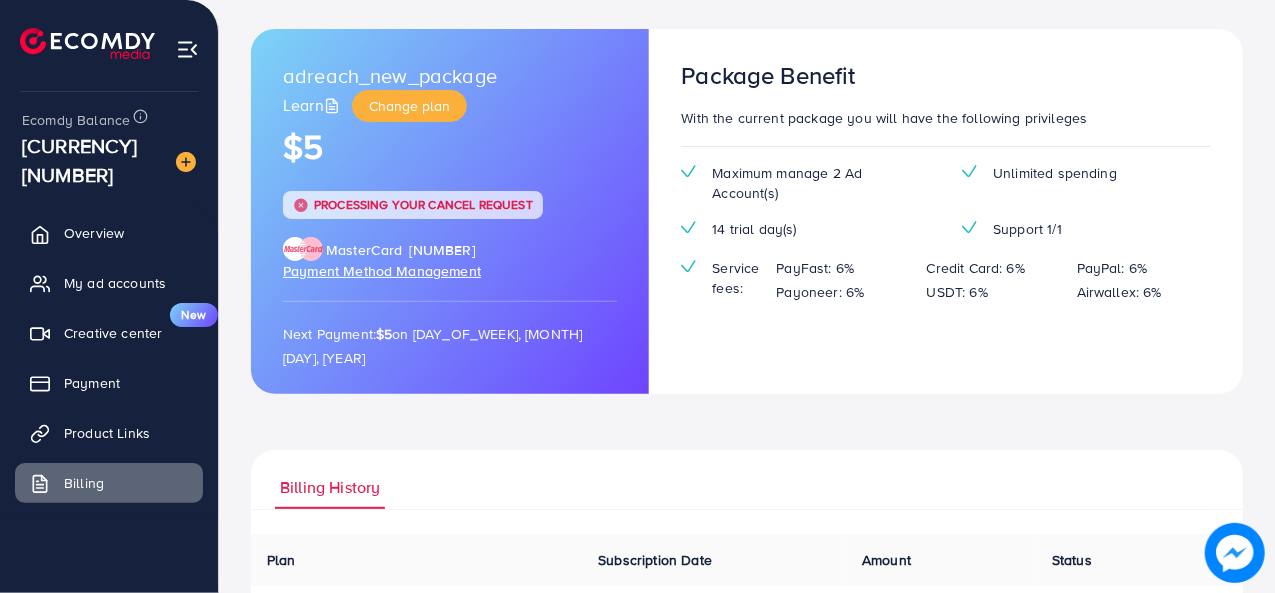 scroll, scrollTop: 203, scrollLeft: 0, axis: vertical 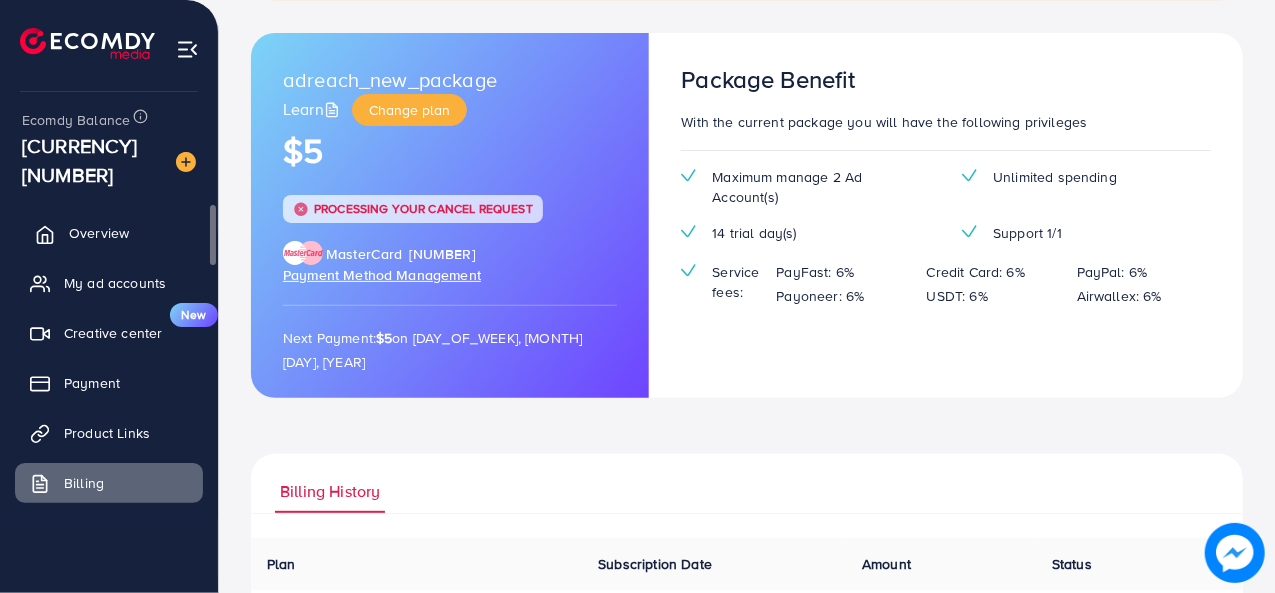 click on "Overview" at bounding box center (99, 233) 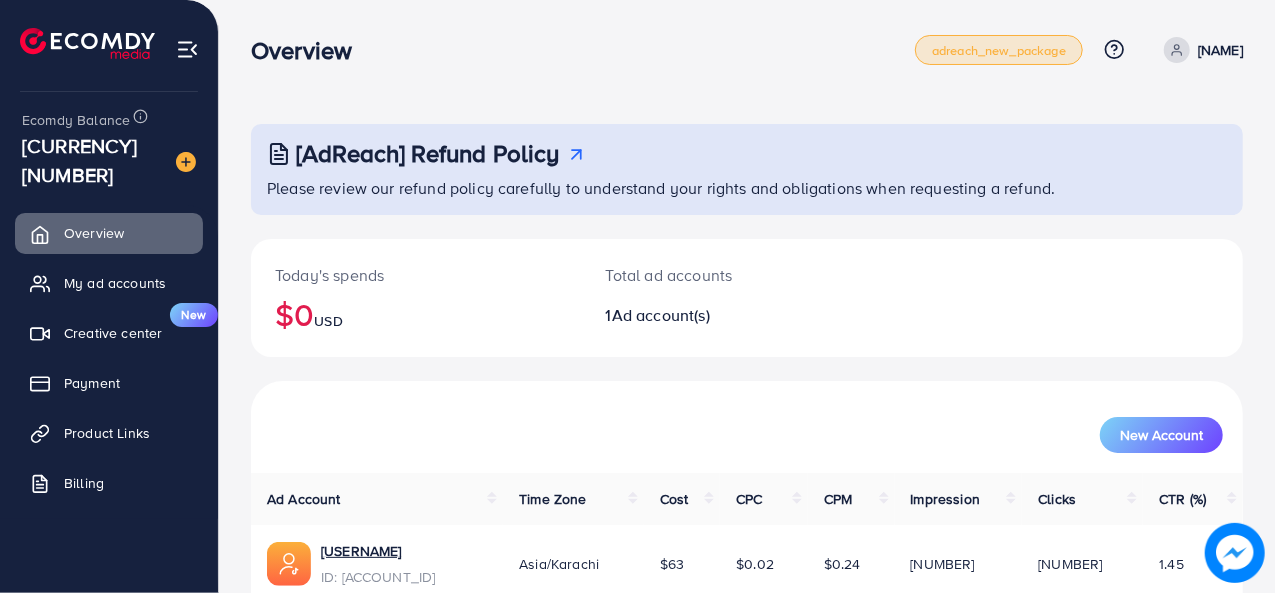 click on "adreach_new_package" at bounding box center [999, 50] 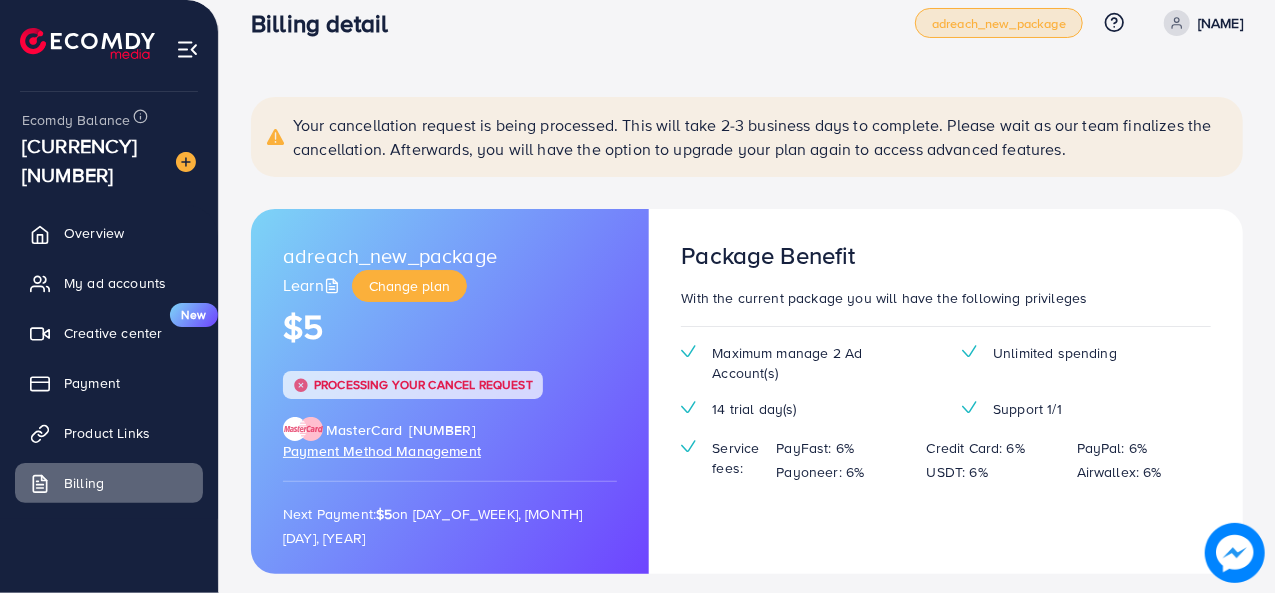 scroll, scrollTop: 28, scrollLeft: 0, axis: vertical 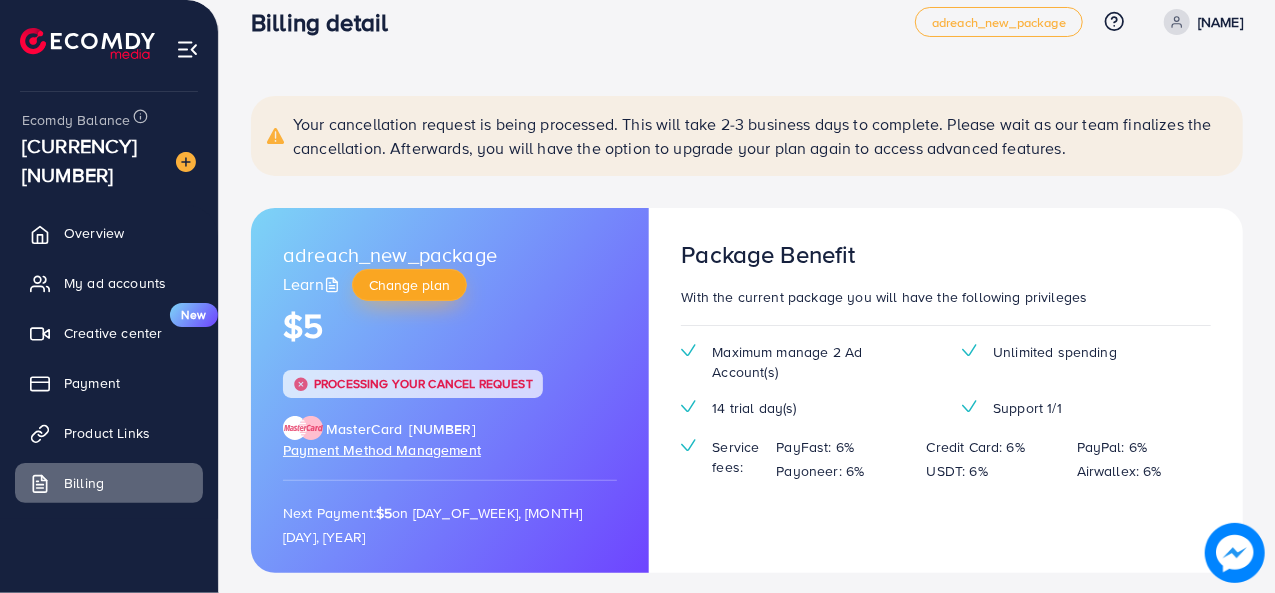 click on "Change plan" at bounding box center (409, 285) 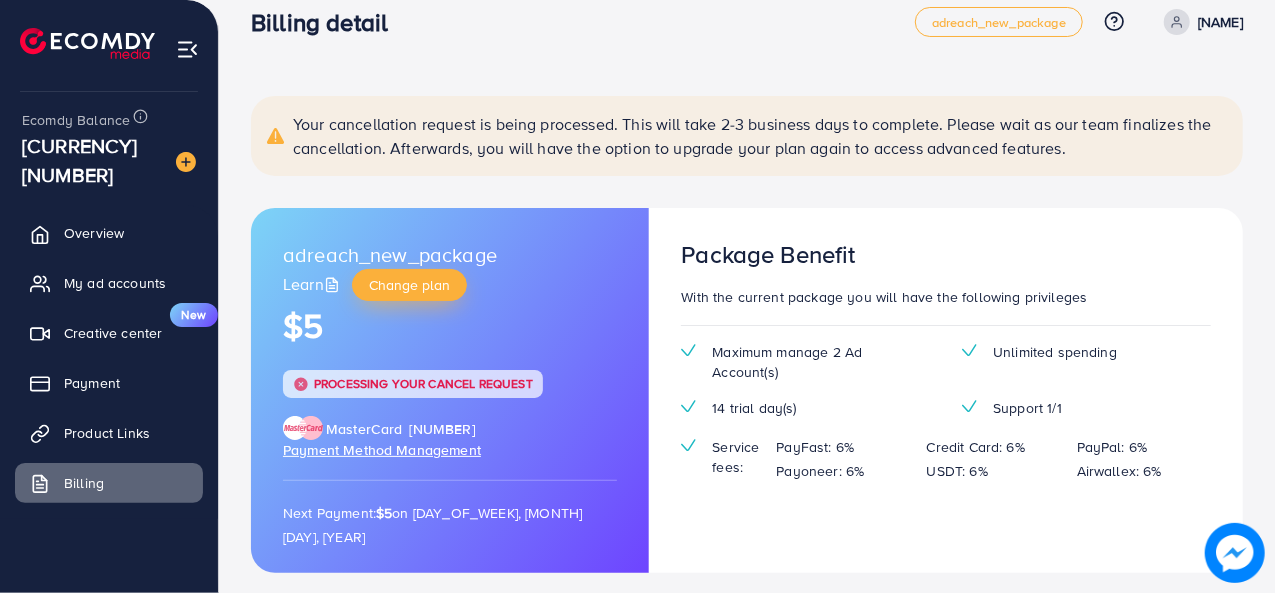 scroll, scrollTop: 0, scrollLeft: 0, axis: both 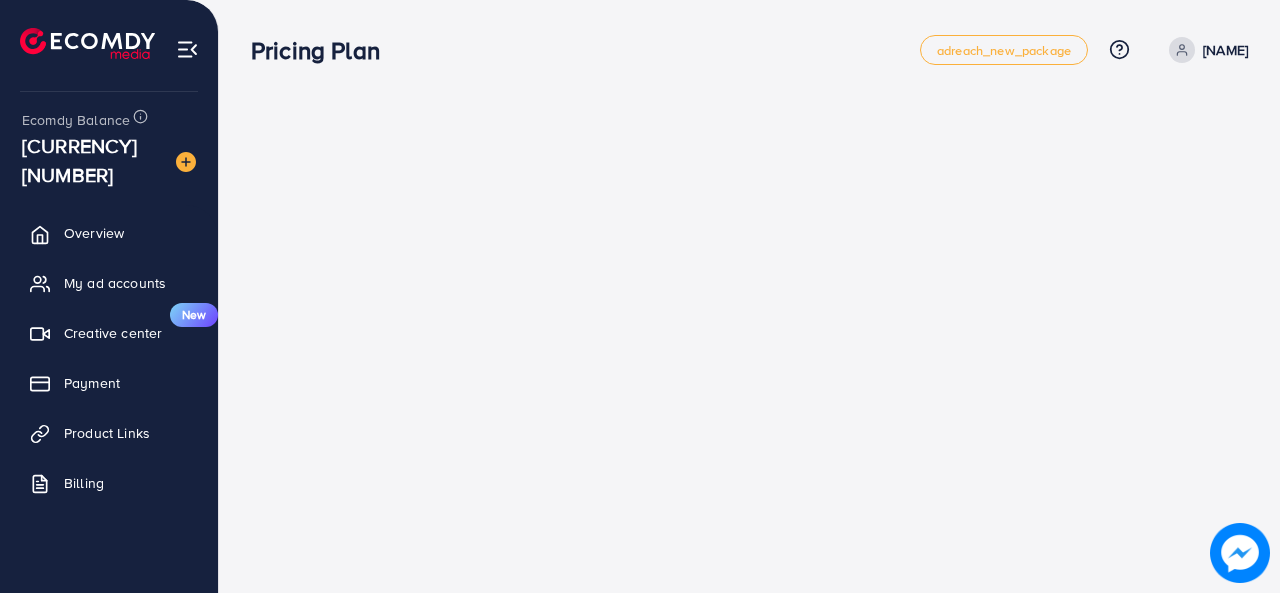 click on "Pricing Plan adreach_new_package Help Center Contact Support Plans and Pricing Term and policy About Us [NAME] Profile Log out Ecomdy Balance [CURRENCY][NUMBER] Overview My ad accounts Creative center New Payment Product Links Billing" at bounding box center [640, 296] 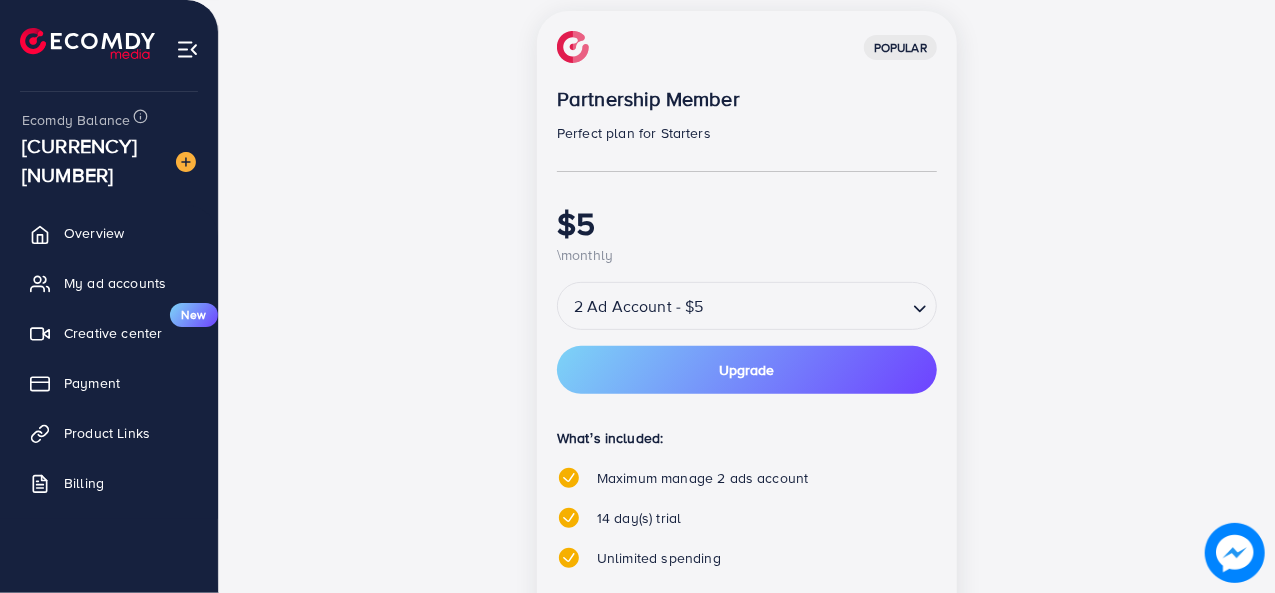 scroll, scrollTop: 286, scrollLeft: 0, axis: vertical 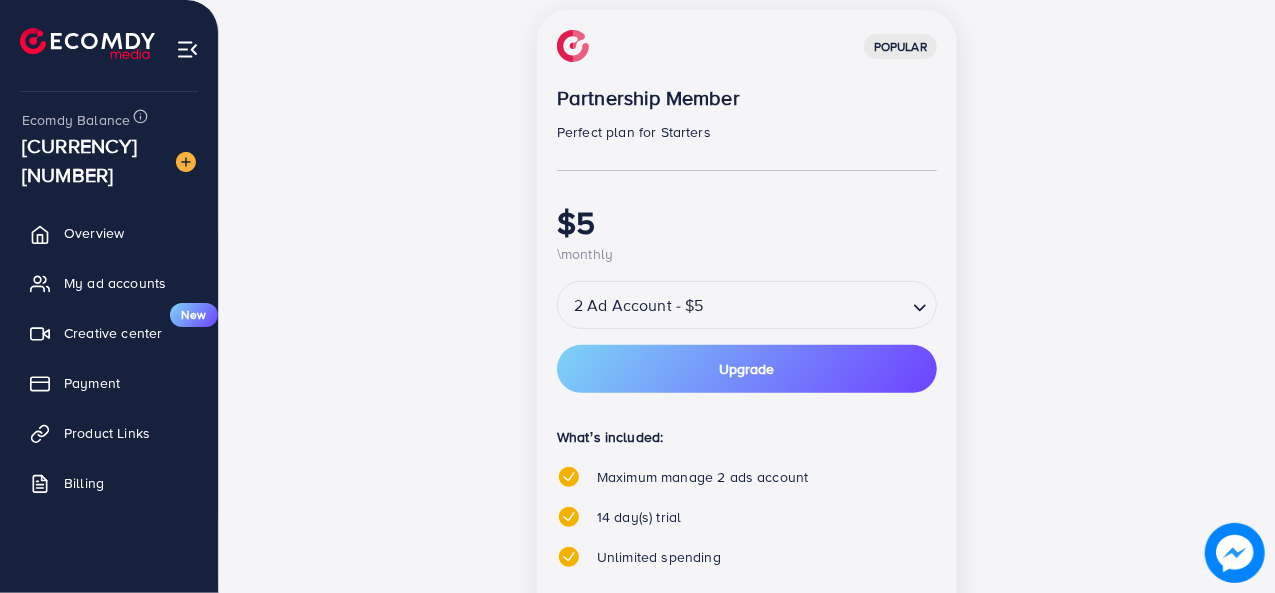 click on "popular   Partnership Member   Perfect plan for Starters   $5   \monthly
2 Ad Account - $5
Loading...      Upgrade   What’s included:   Maximum manage 2 ads account   14 day(s) trial   Unlimited spending   Payment method   PayFast   Credit Card   PayPal   Payoneer   USDT   Airwallex" at bounding box center (747, 412) 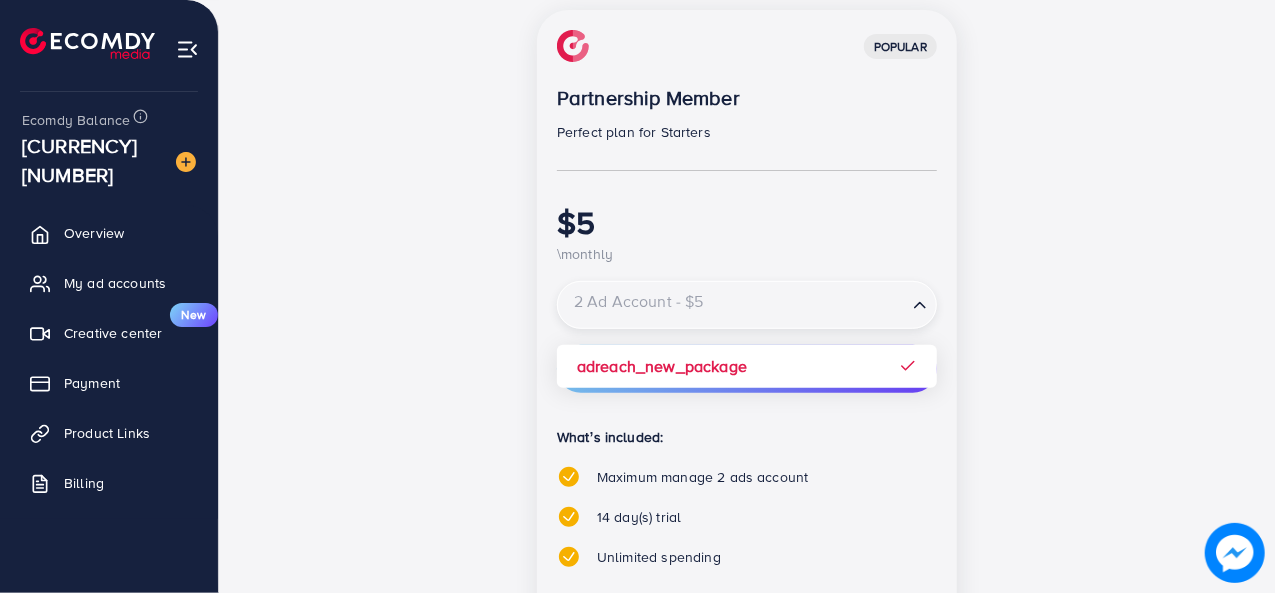click on "2 Ad Account - $5" at bounding box center [732, 305] 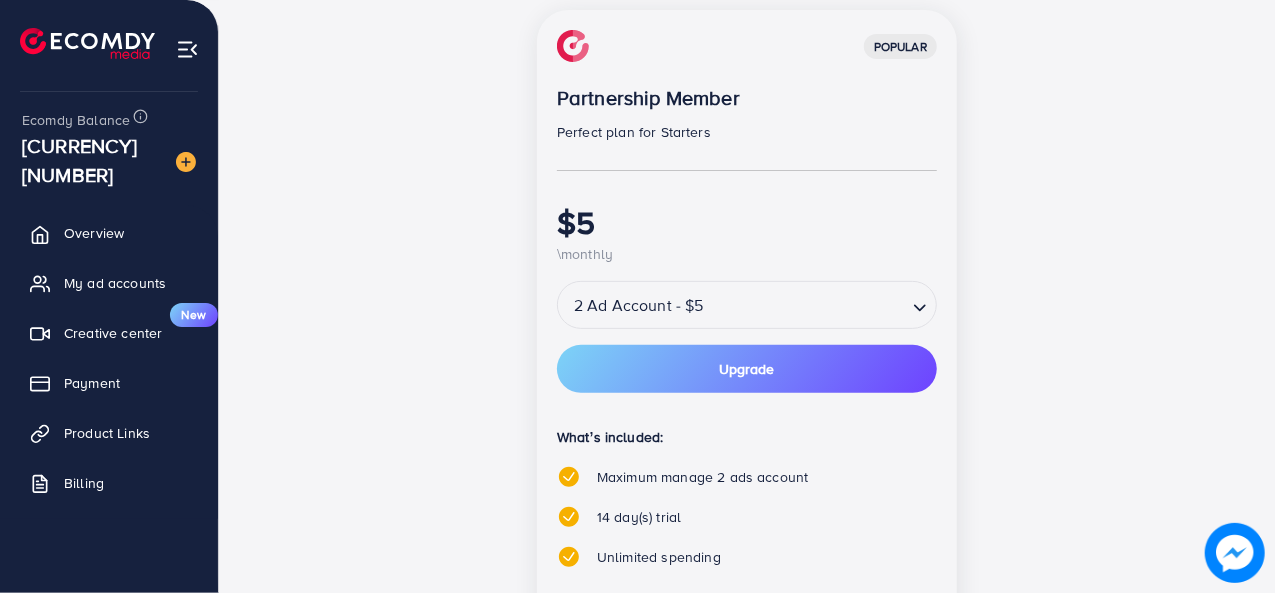 click on "popular   Partnership Member   Perfect plan for Starters   $5   \monthly
2 Ad Account - $5
Loading...     adreach_new_package        Upgrade   What’s included:   Maximum manage 2 ads account   14 day(s) trial   Unlimited spending   Payment method   PayFast   Credit Card   PayPal   Payoneer   USDT   Airwallex" at bounding box center [747, 424] 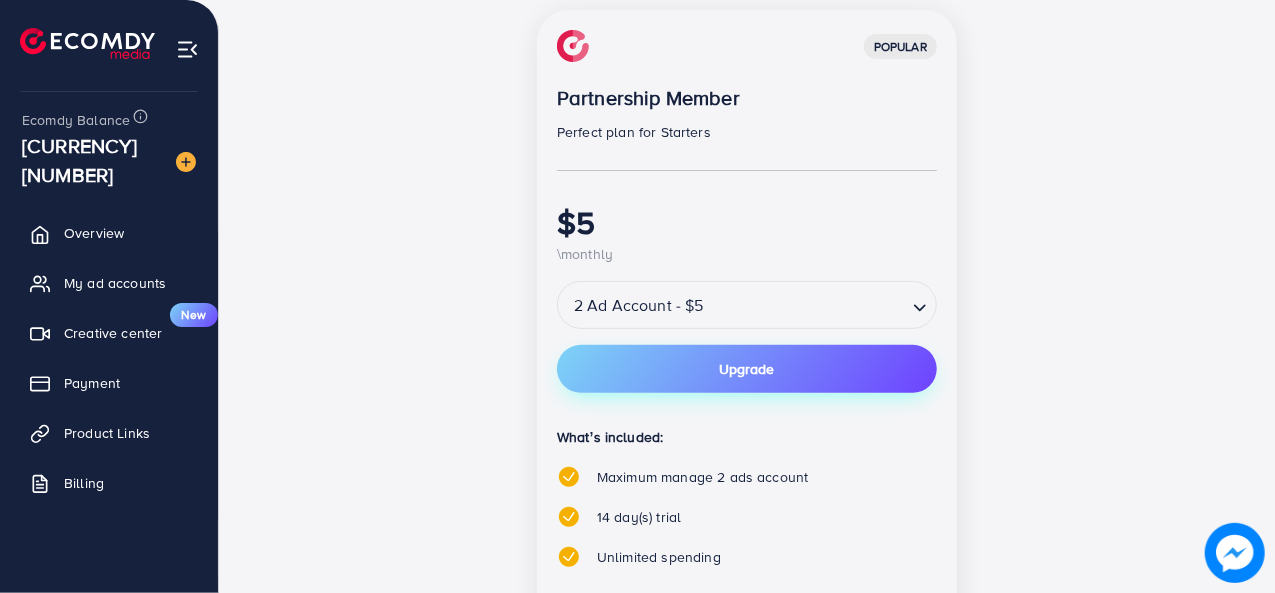 click on "Upgrade" at bounding box center (747, 369) 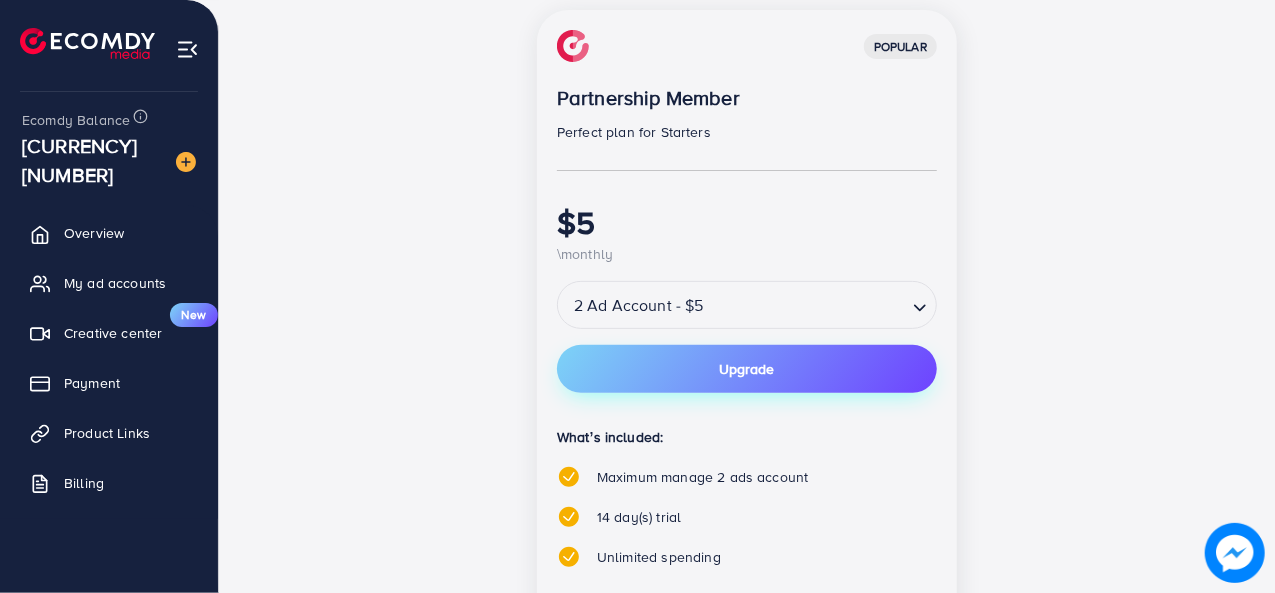 scroll, scrollTop: 0, scrollLeft: 0, axis: both 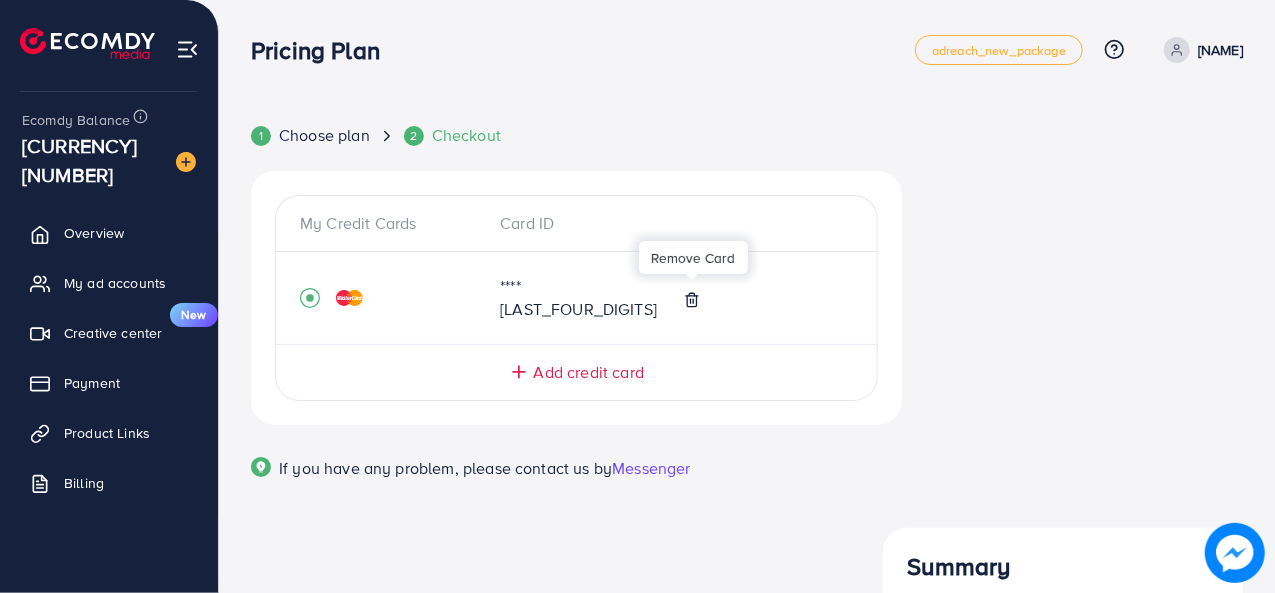 click 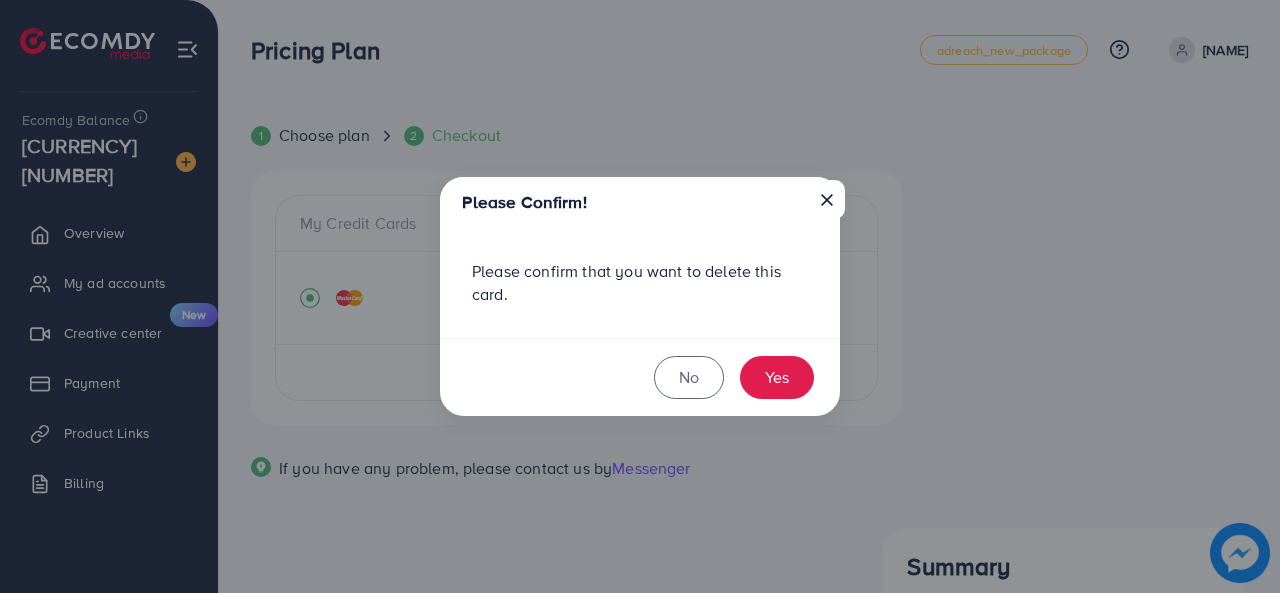 click on "×" at bounding box center [827, 199] 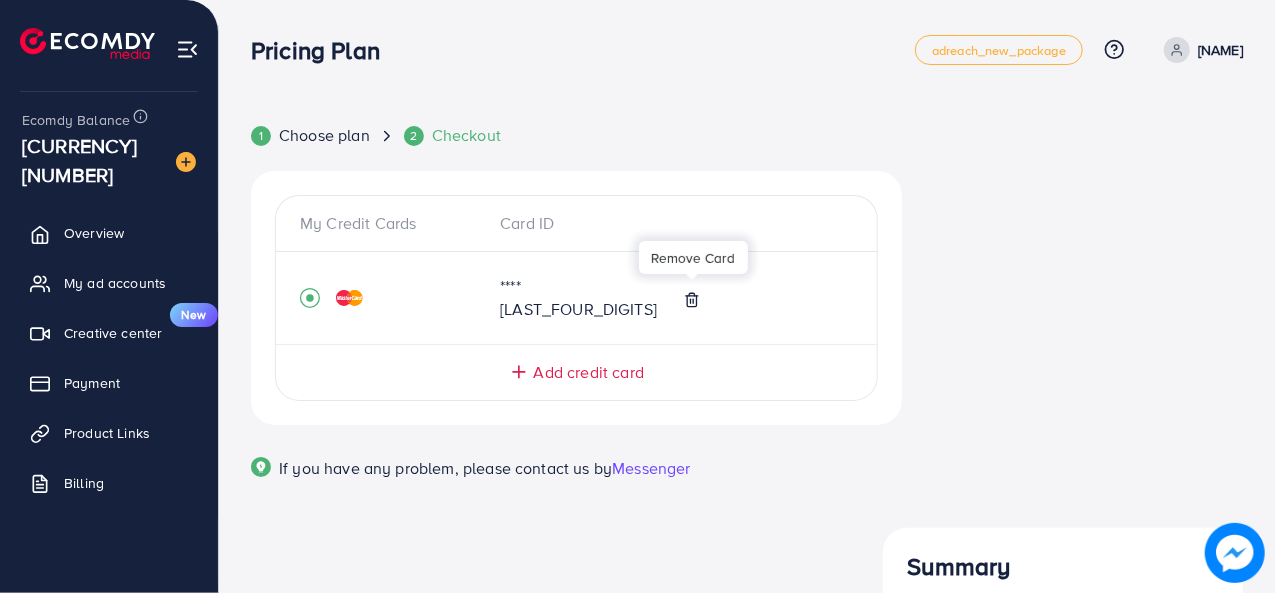 click 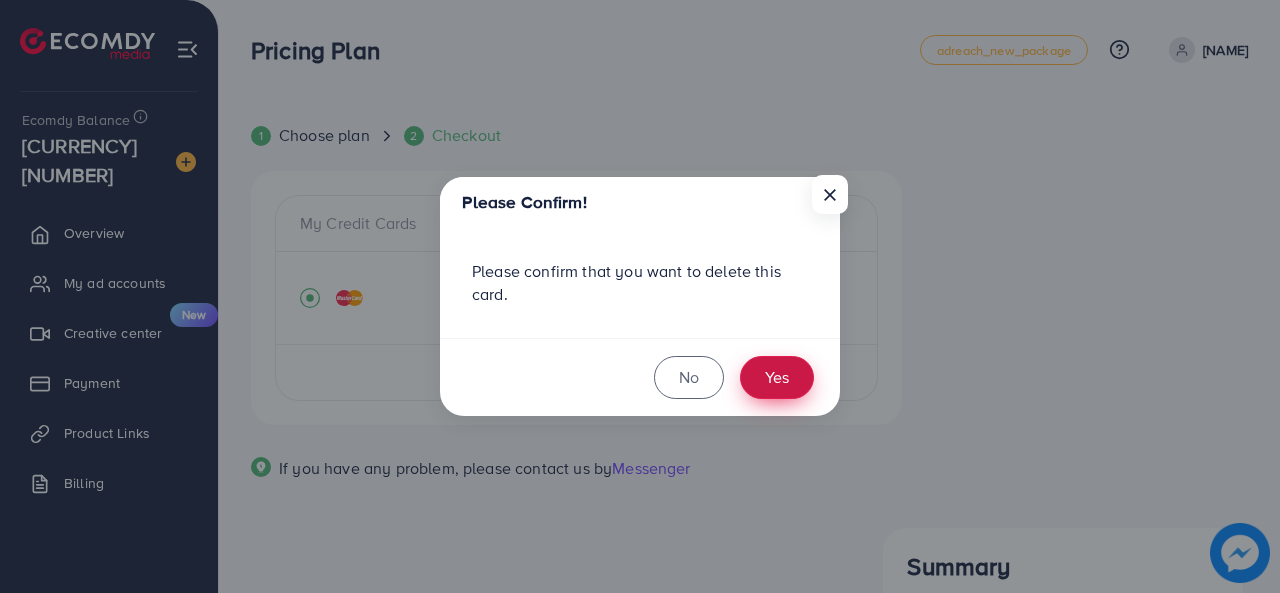 click on "Yes" at bounding box center (777, 377) 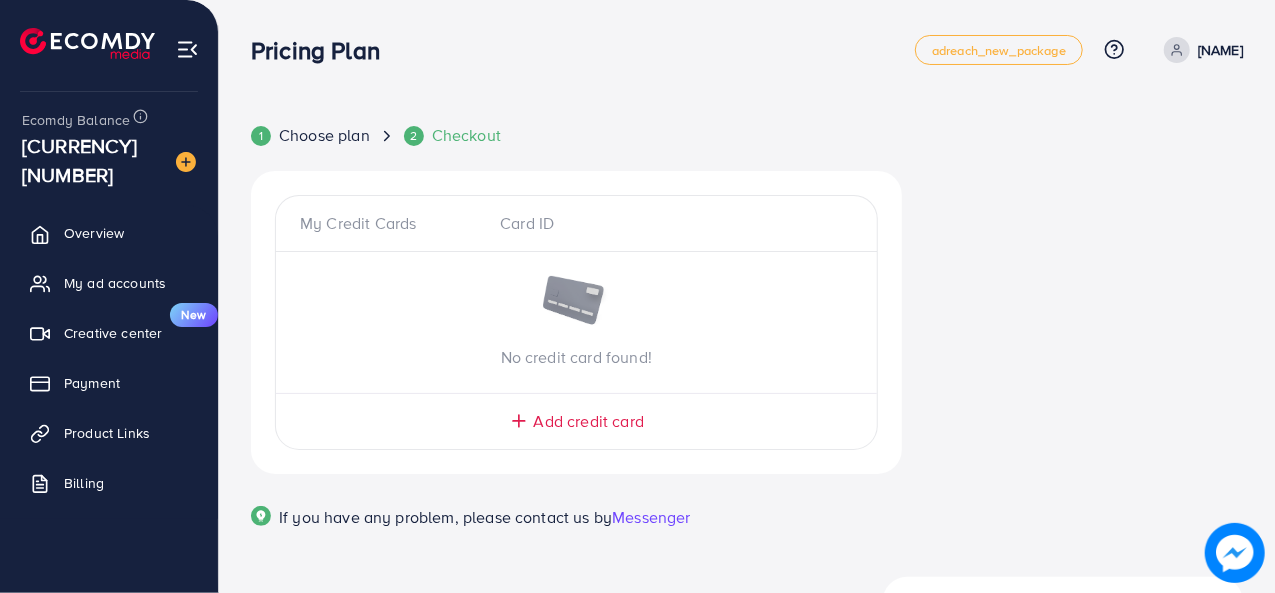 click on "Add credit card" at bounding box center (589, 421) 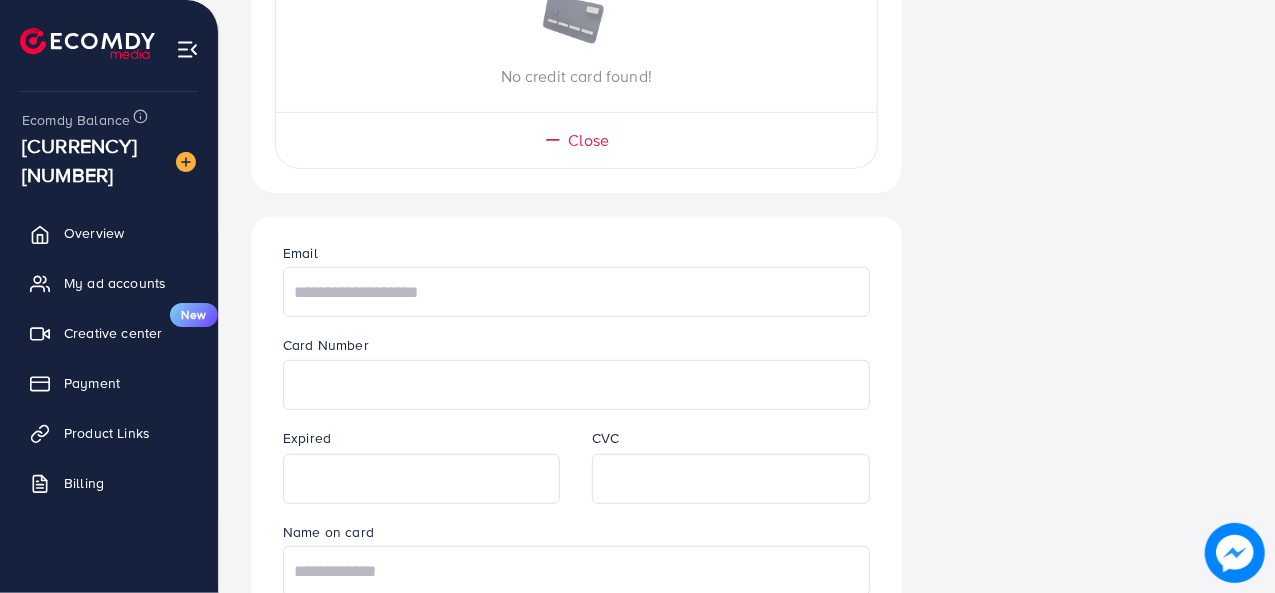 scroll, scrollTop: 291, scrollLeft: 0, axis: vertical 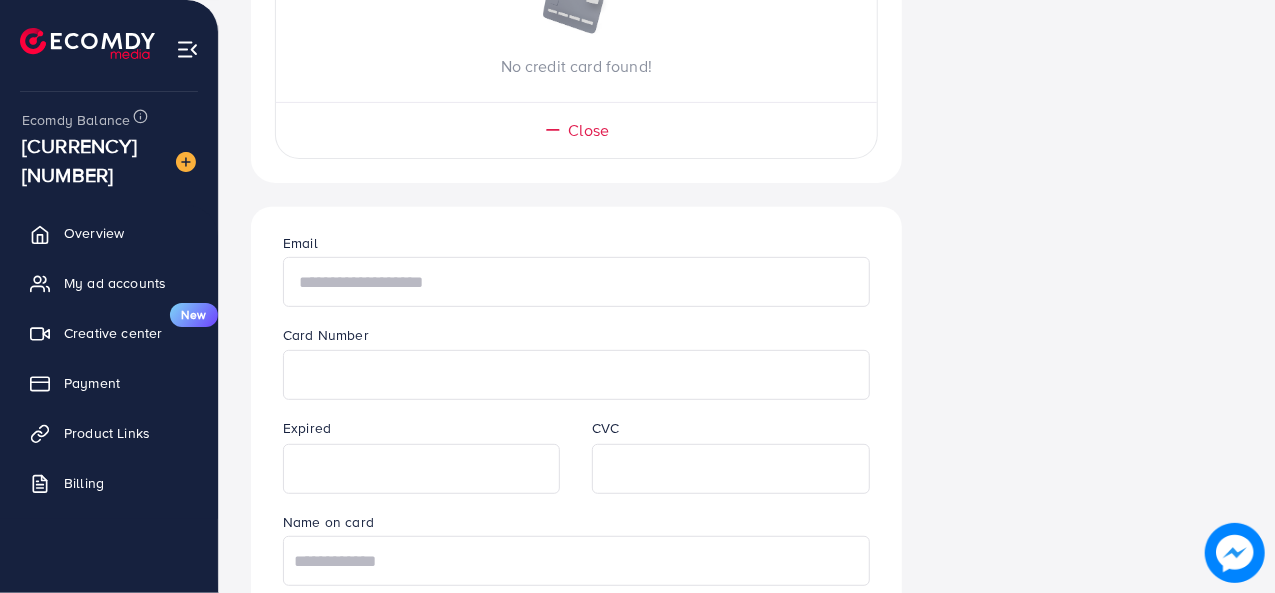 click at bounding box center [576, 282] 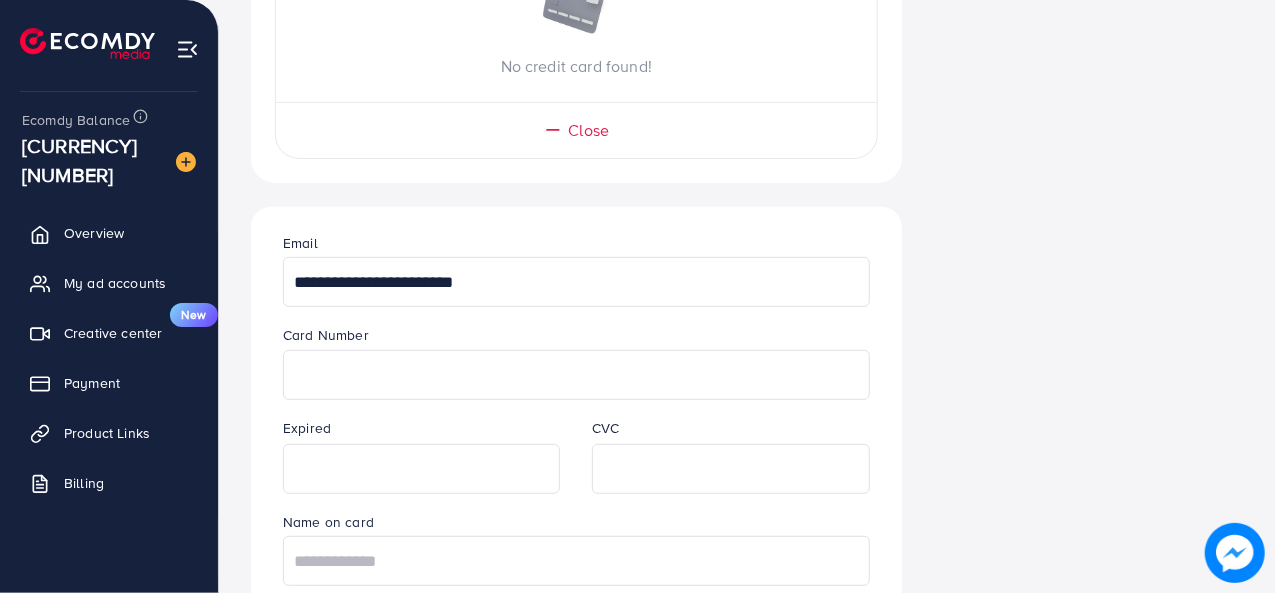 type on "**********" 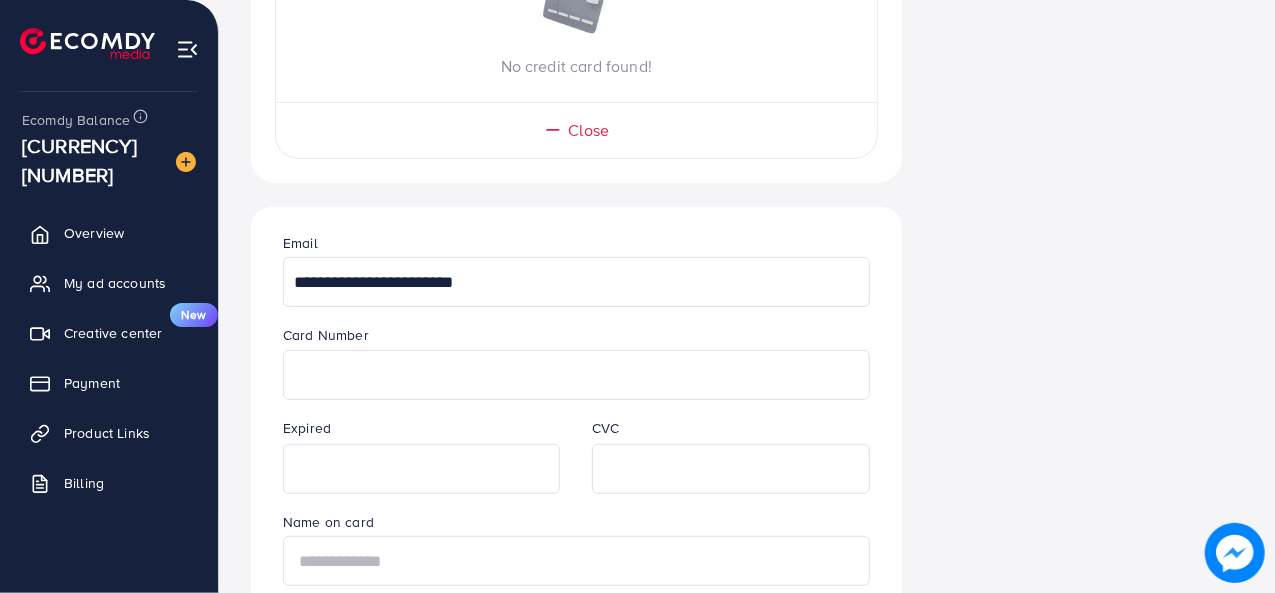 click at bounding box center (576, 561) 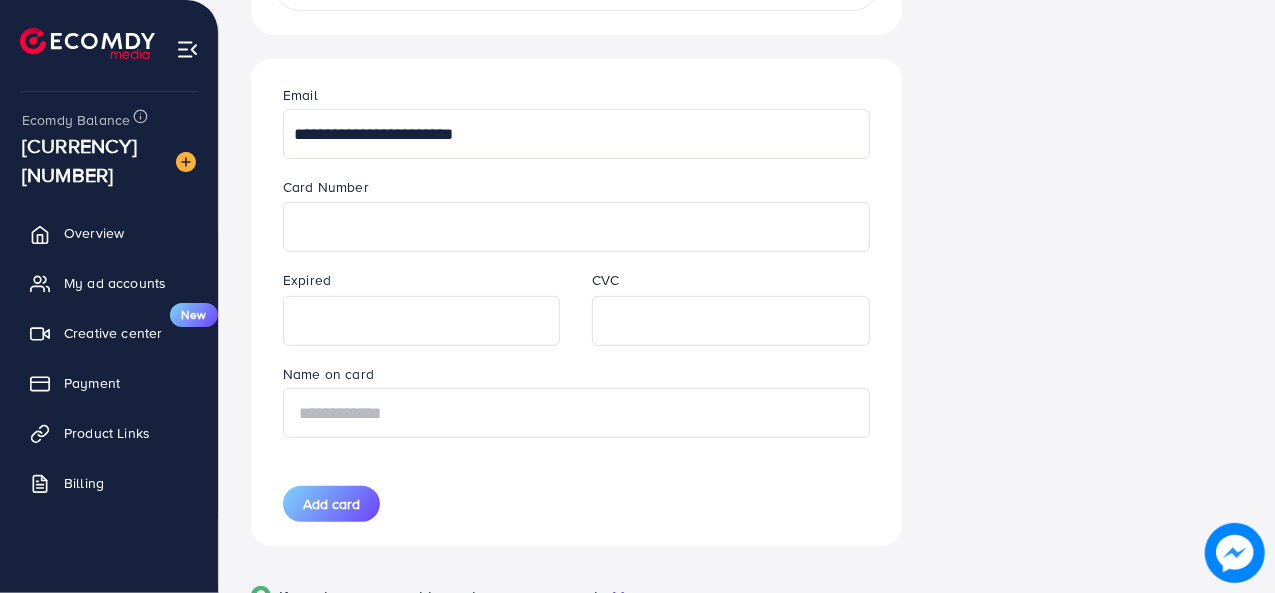 scroll, scrollTop: 440, scrollLeft: 0, axis: vertical 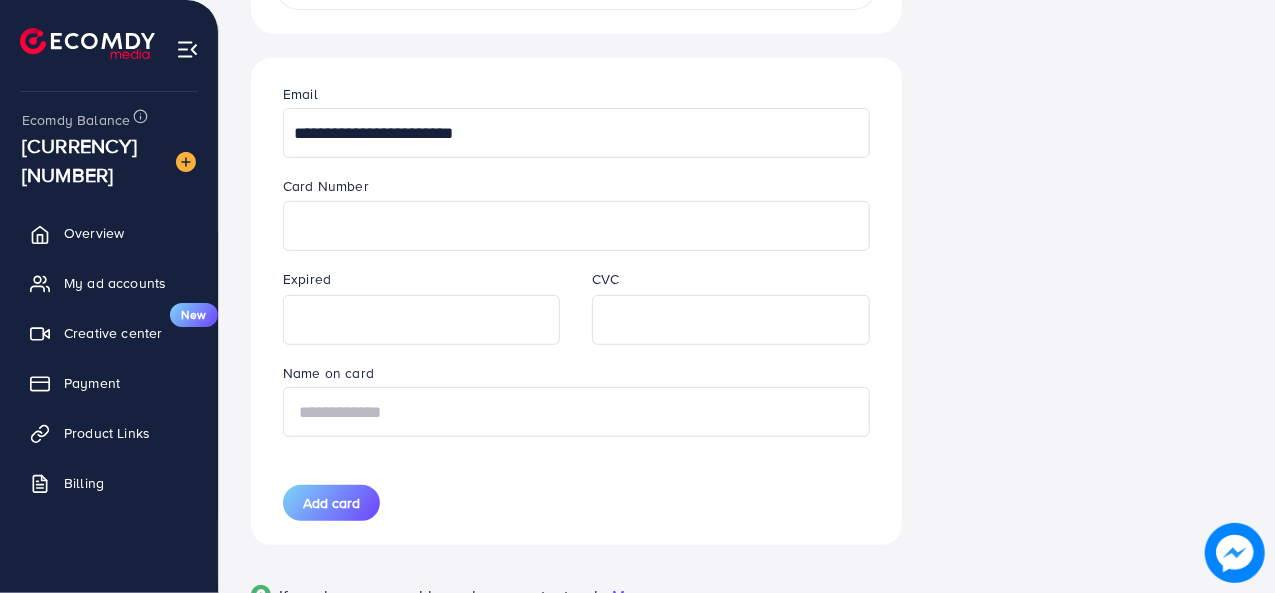 click at bounding box center [576, 412] 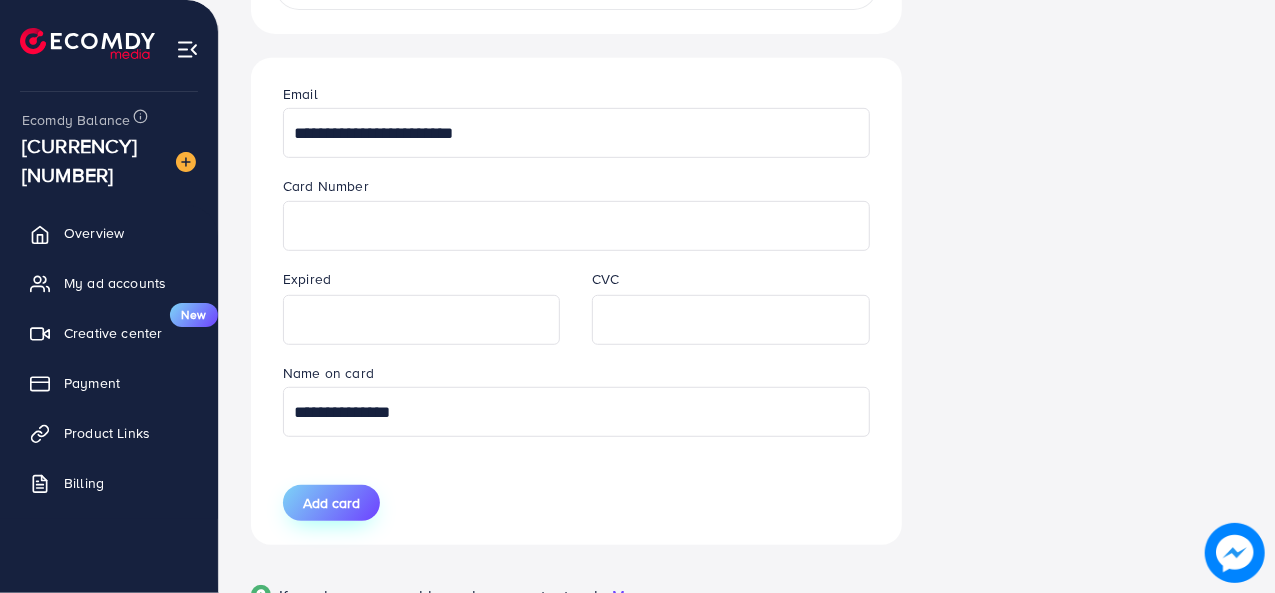 type on "**********" 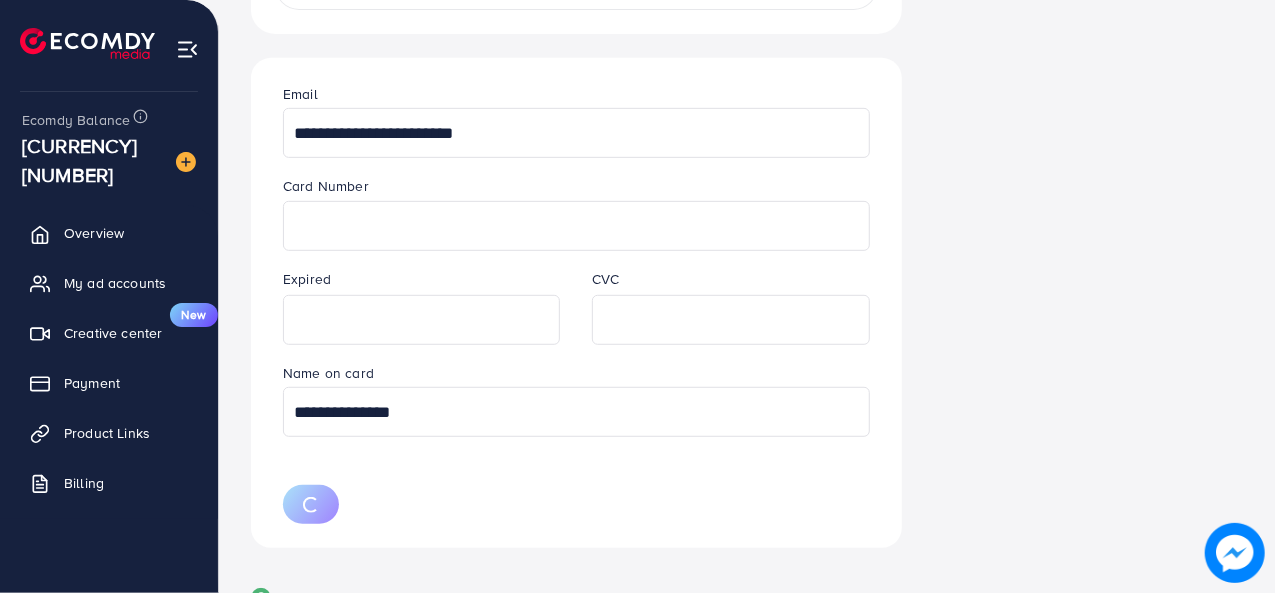 type 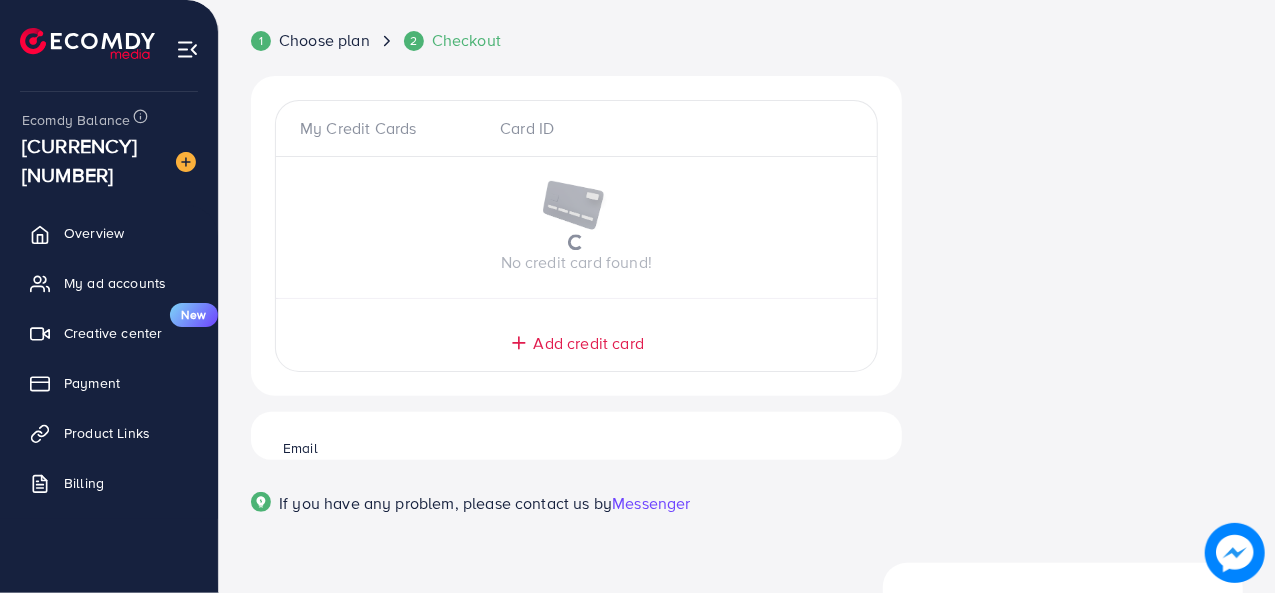 scroll, scrollTop: 62, scrollLeft: 0, axis: vertical 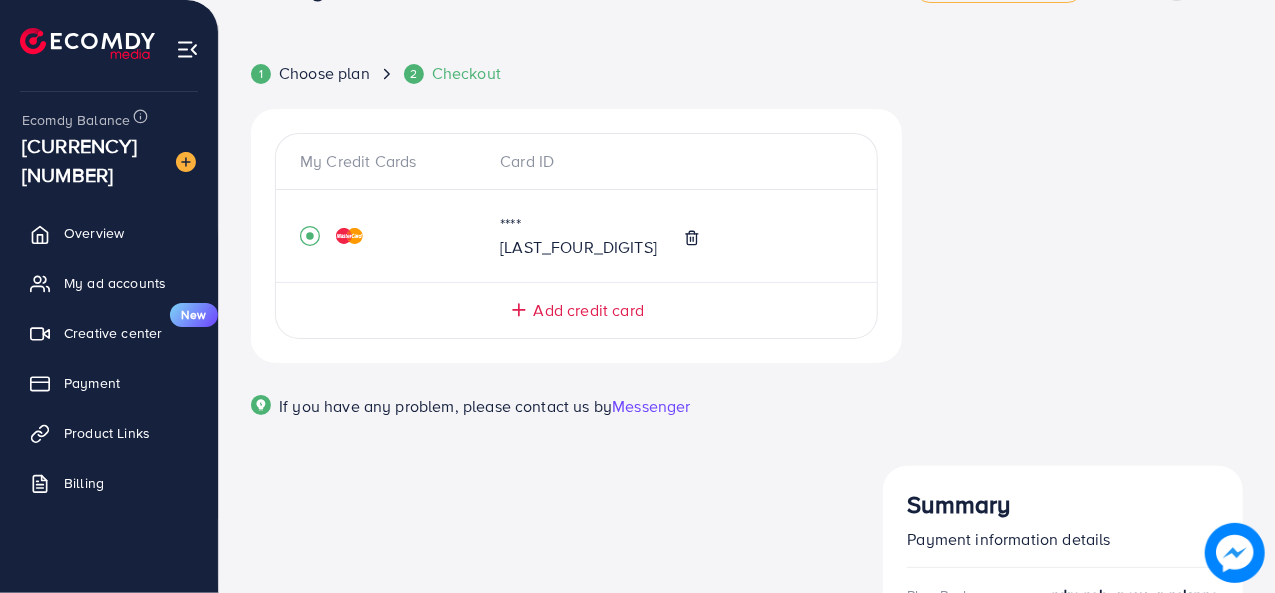 click on "Start Plan" at bounding box center (1063, 789) 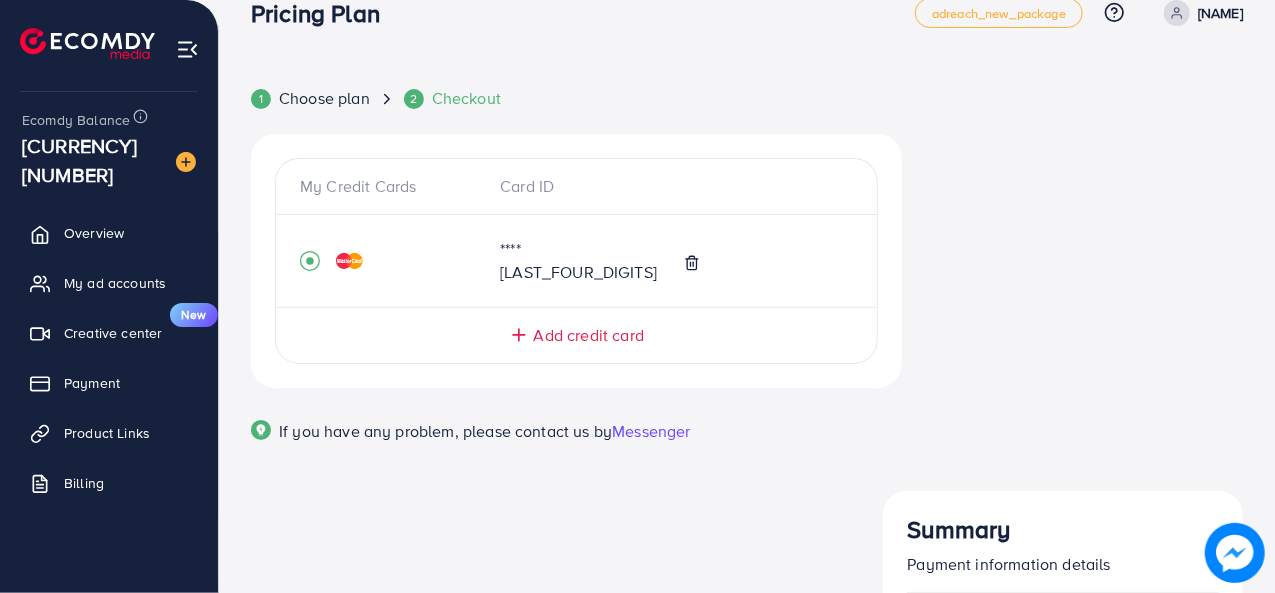 scroll, scrollTop: 0, scrollLeft: 0, axis: both 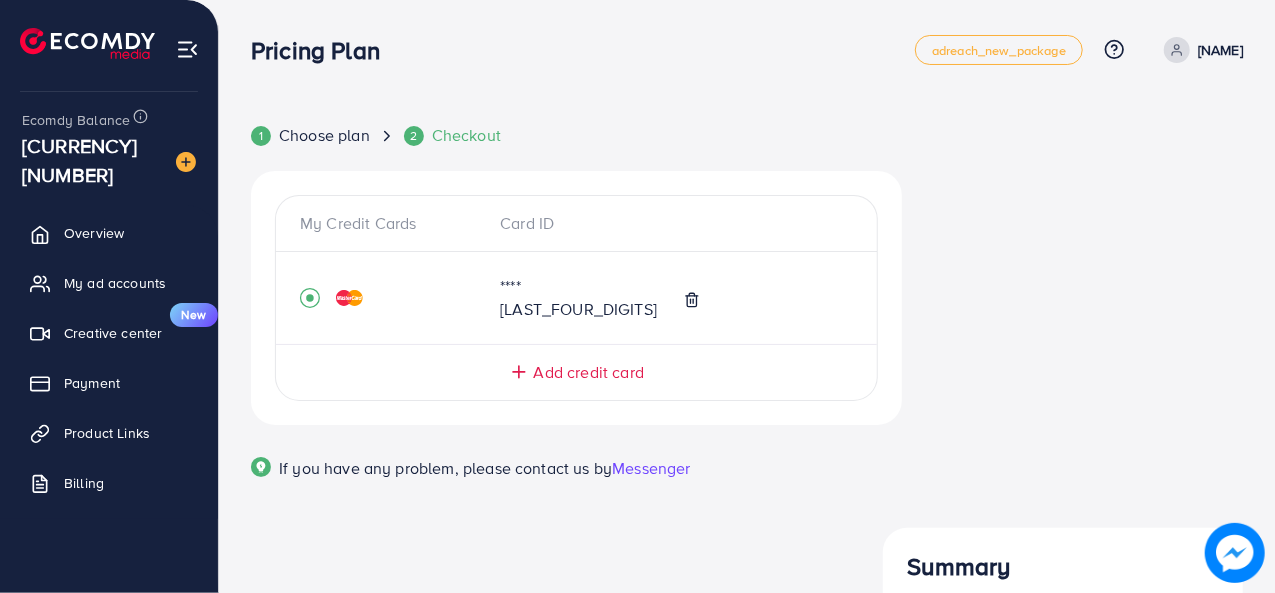 click on "Pricing Plan adreach_new_package Help Center Contact Support Plans and Pricing Term and policy About Us [NAME] Profile Log out" at bounding box center [747, 49] 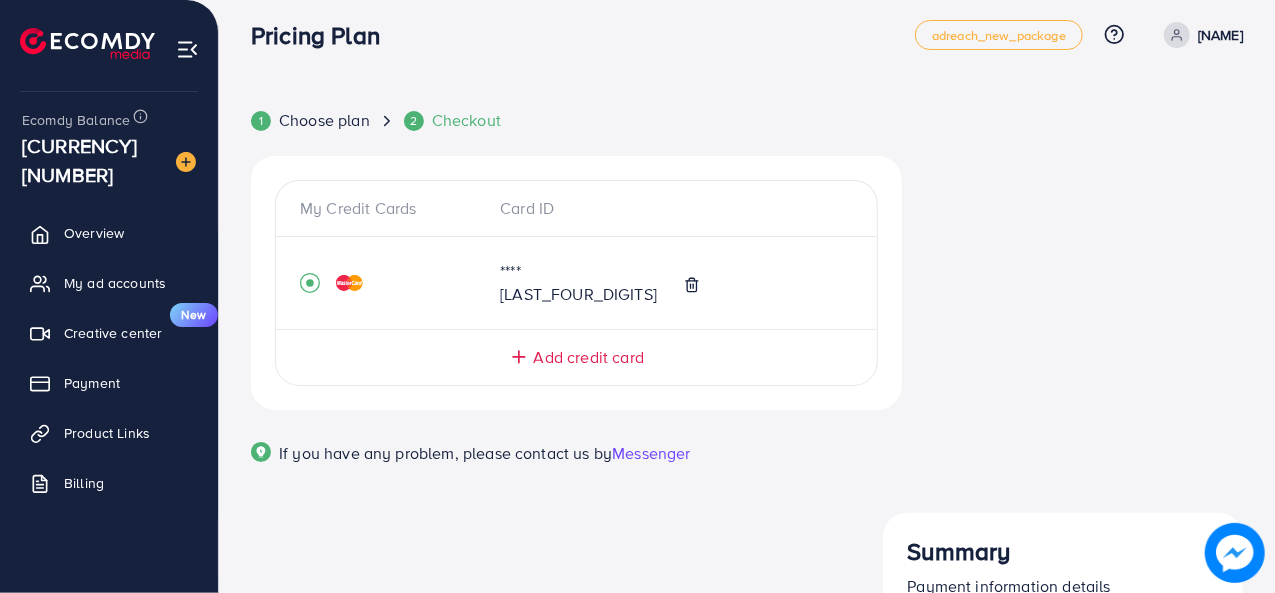 scroll, scrollTop: 0, scrollLeft: 0, axis: both 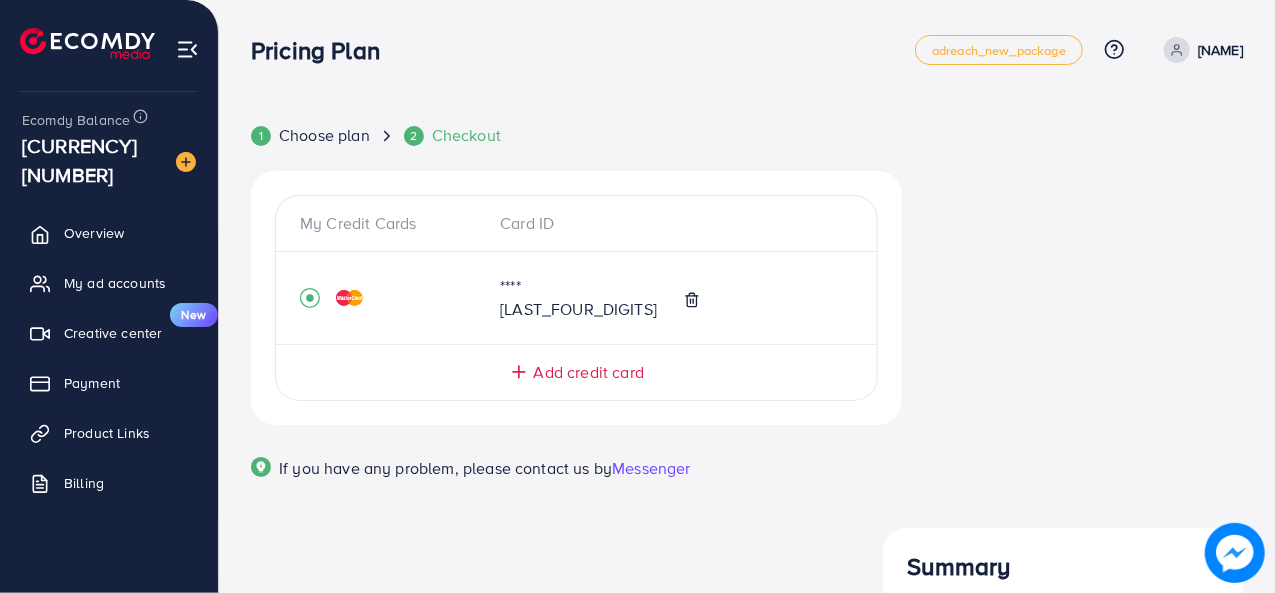 click on "Plan Package: adreach_new_package Price: $5 Plan cycle: Monthly Total Amount: $5 / Monthly Start Plan Error: Your plan need to be reviewed because you canceled it recently, please wait or contact us for support. Guaranteed SAFE Checkout" at bounding box center (1063, 856) 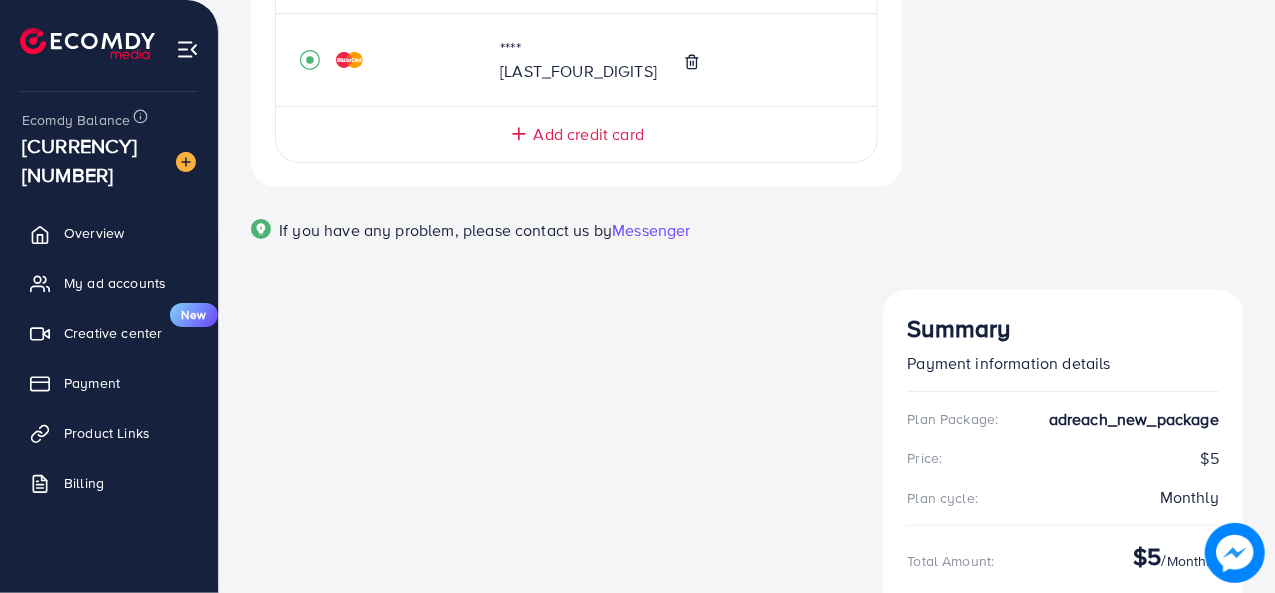 scroll, scrollTop: 0, scrollLeft: 0, axis: both 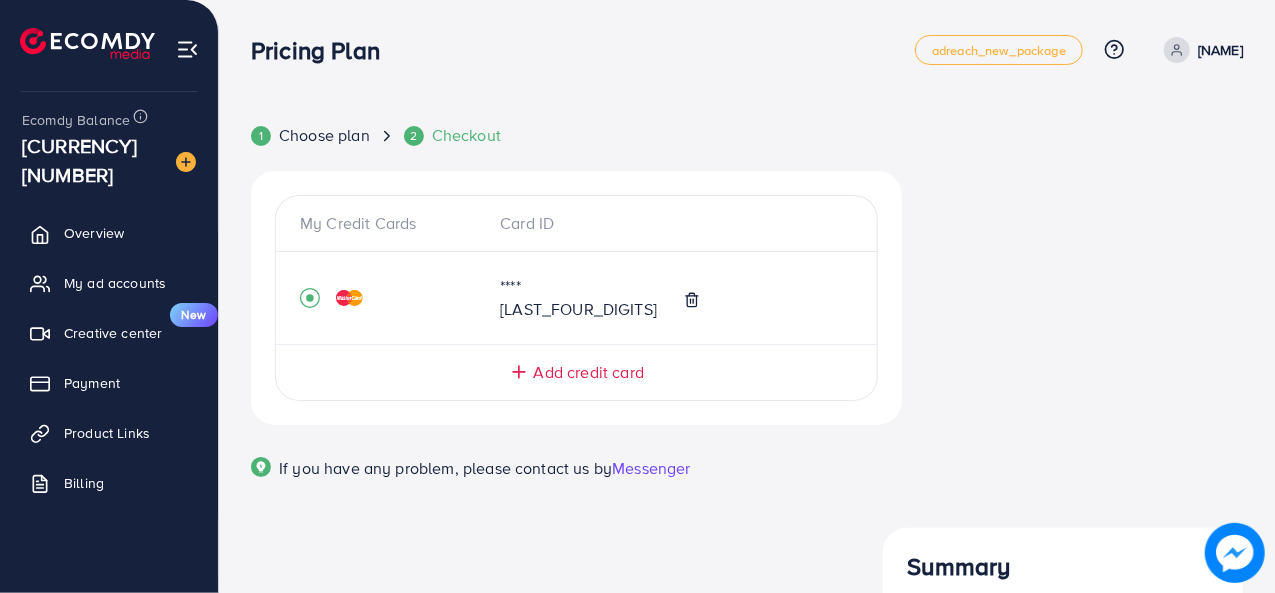click at bounding box center [1235, 553] 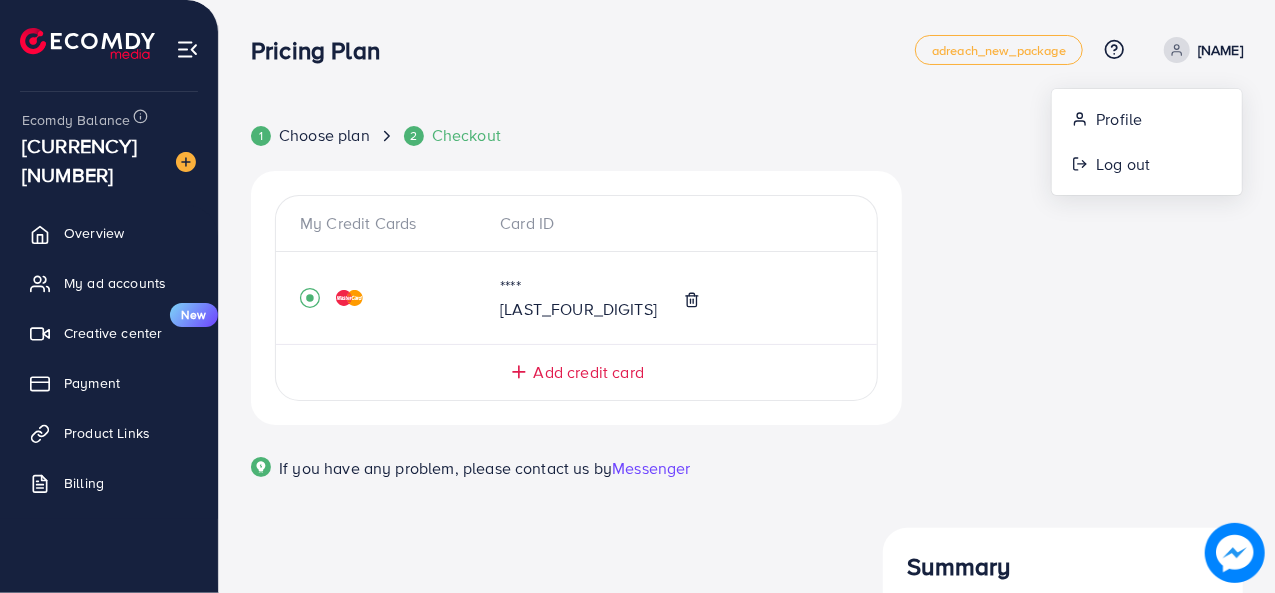 click on "Pricing Plan adreach_new_package Help Center Contact Support Plans and Pricing Term and policy About Us [NAME] Profile Log out" at bounding box center [747, 49] 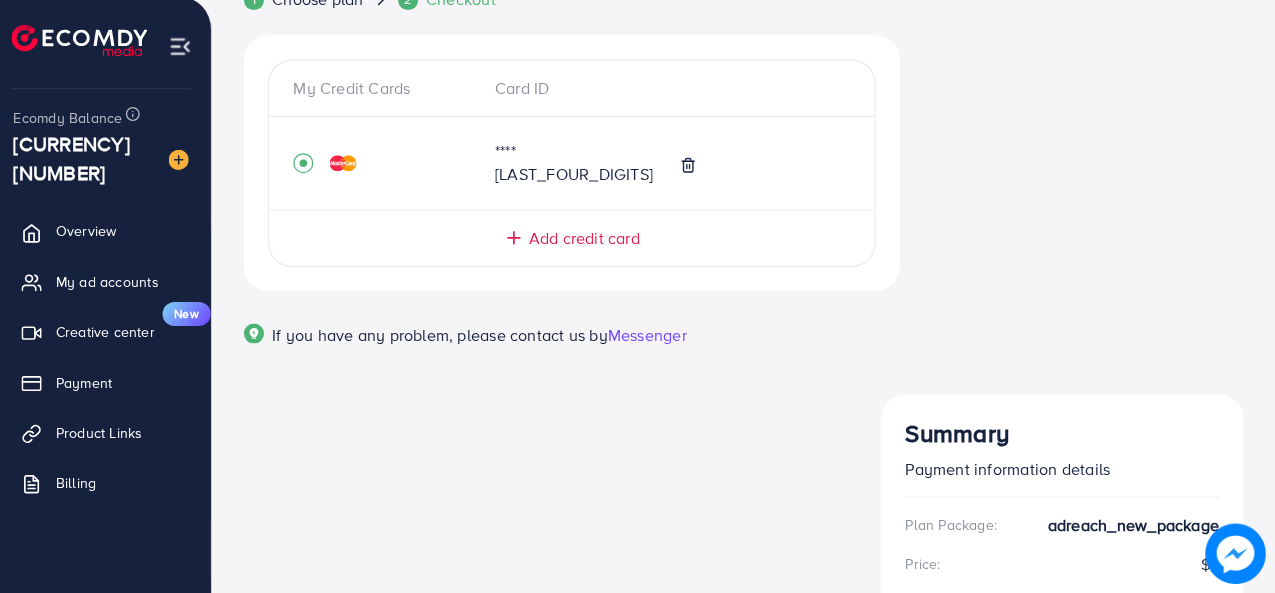 scroll, scrollTop: 133, scrollLeft: 0, axis: vertical 